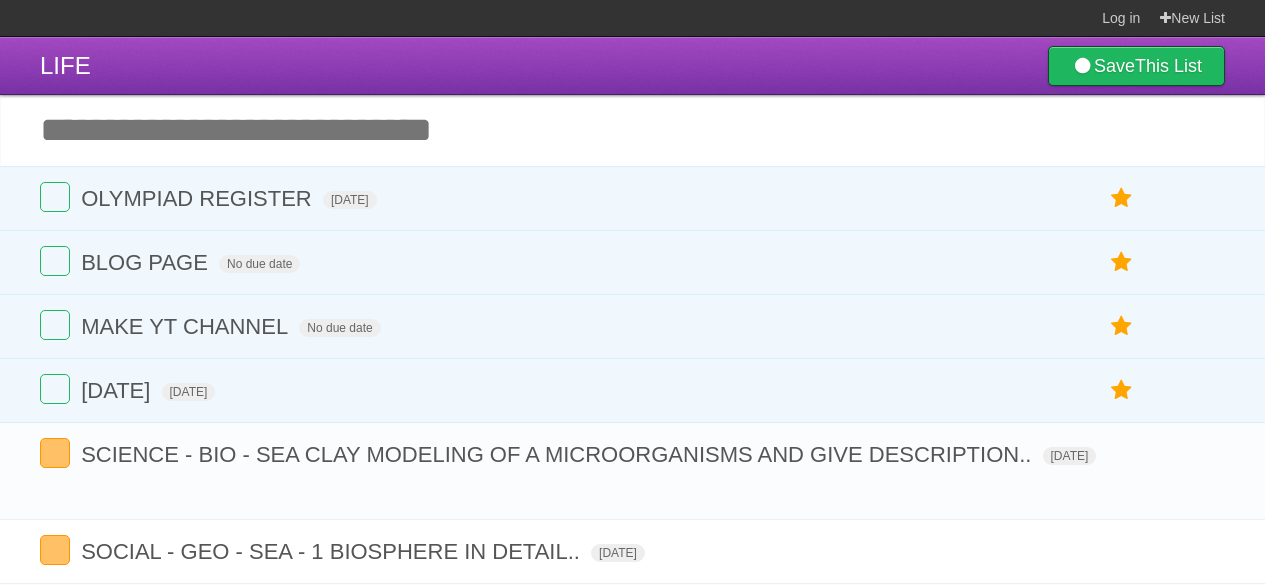 scroll, scrollTop: 0, scrollLeft: 0, axis: both 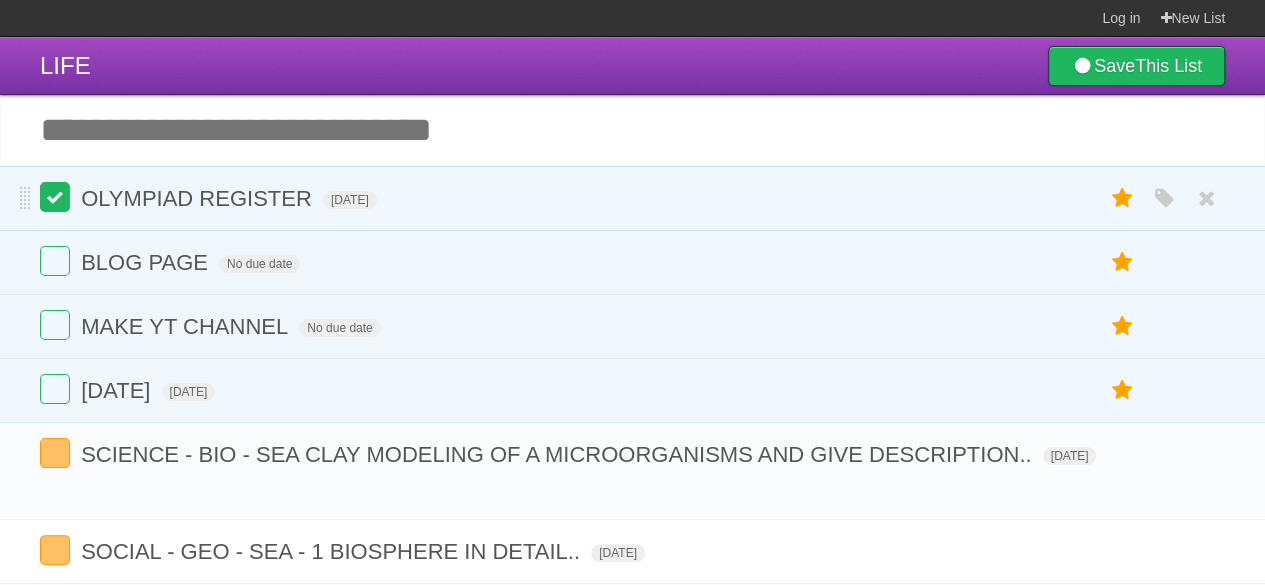 click at bounding box center (55, 197) 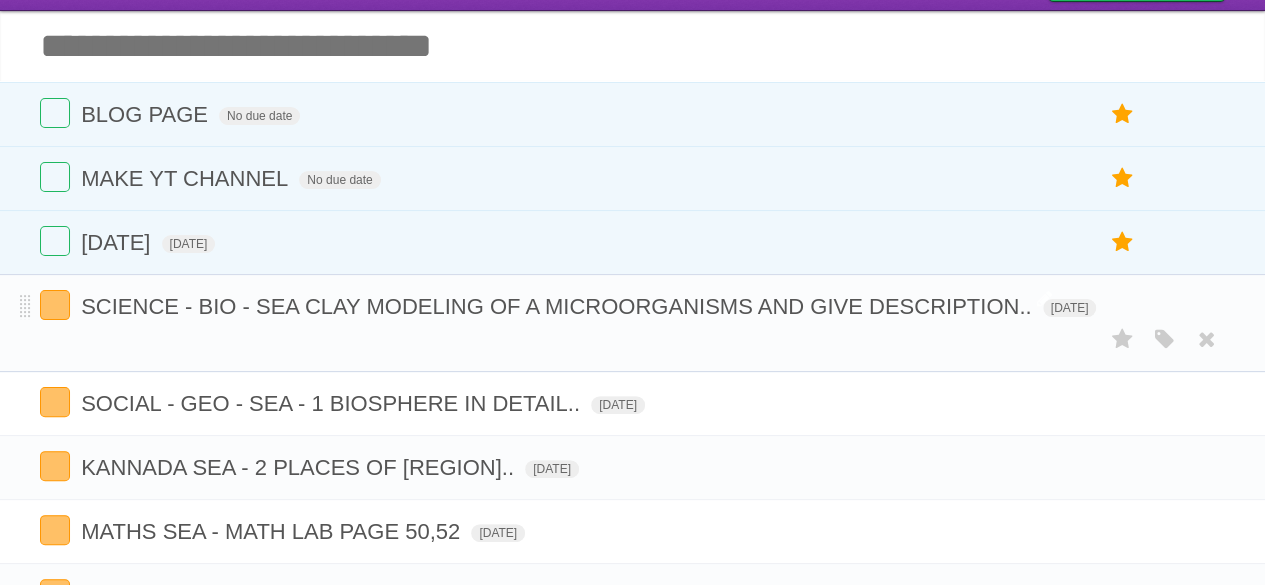 scroll, scrollTop: 0, scrollLeft: 0, axis: both 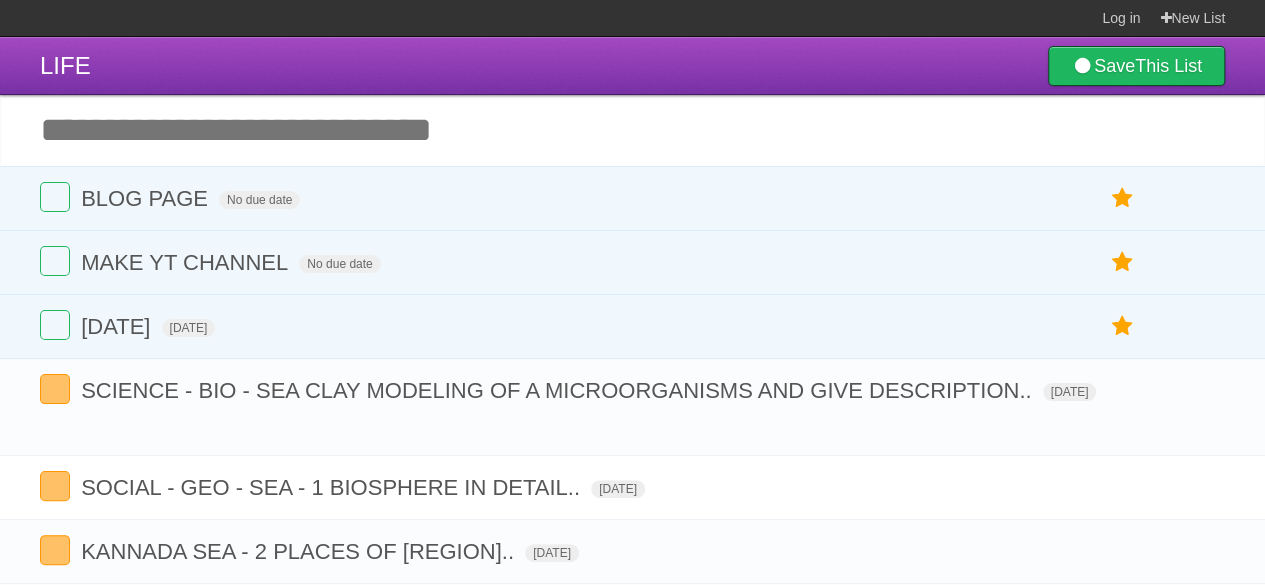 click on "Add another task" at bounding box center [632, 130] 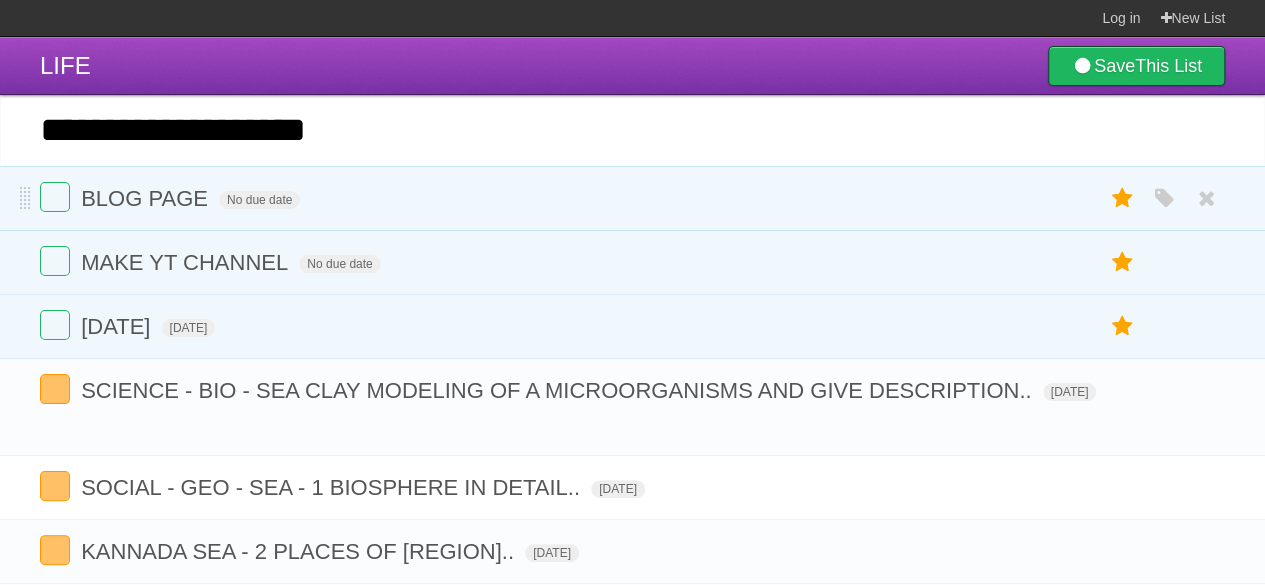 type on "**********" 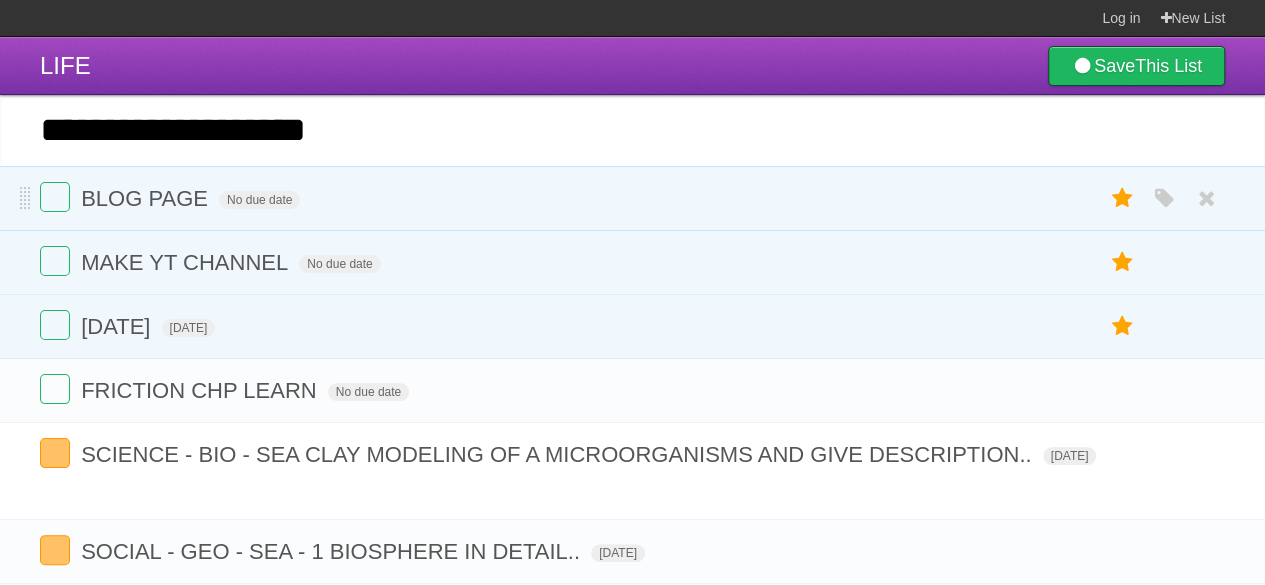 type on "**********" 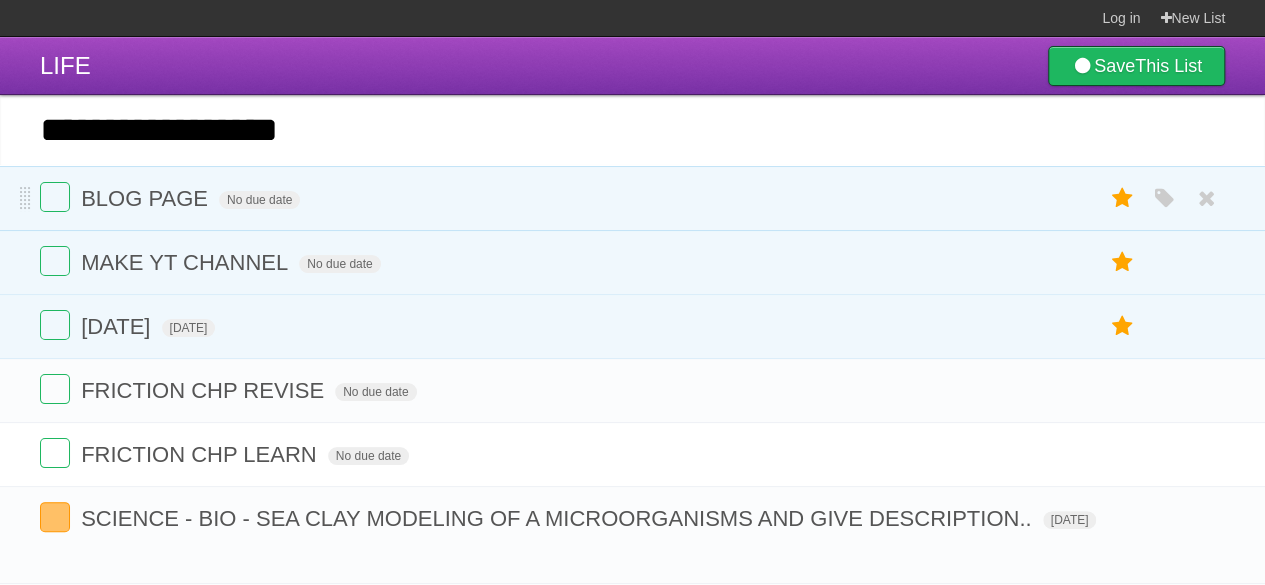 type on "**********" 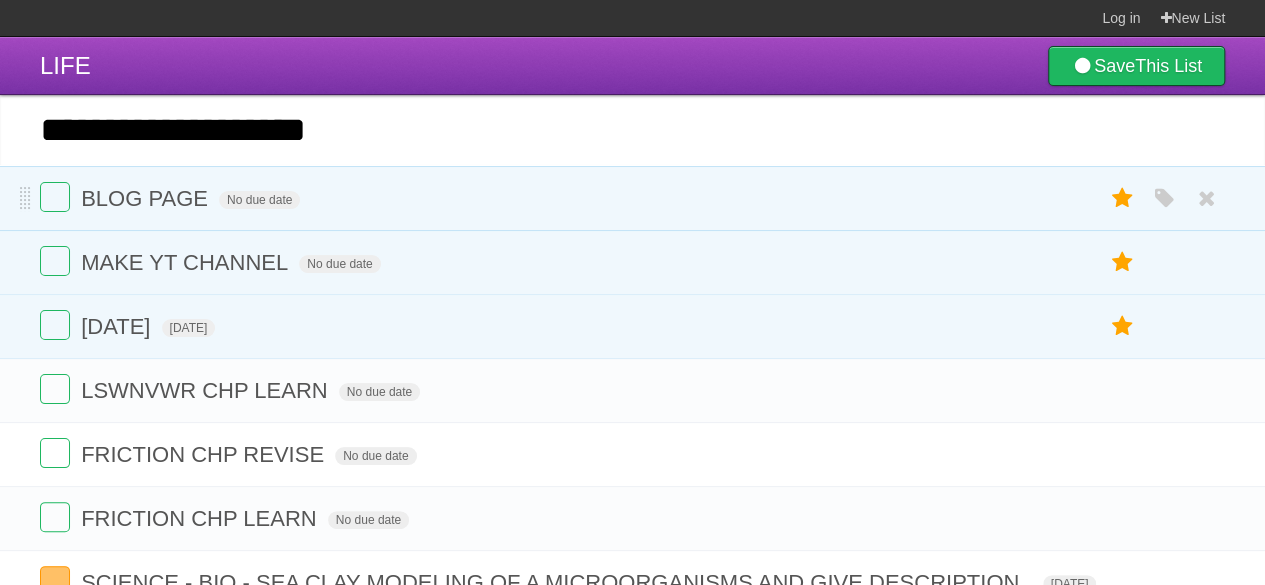 type on "**********" 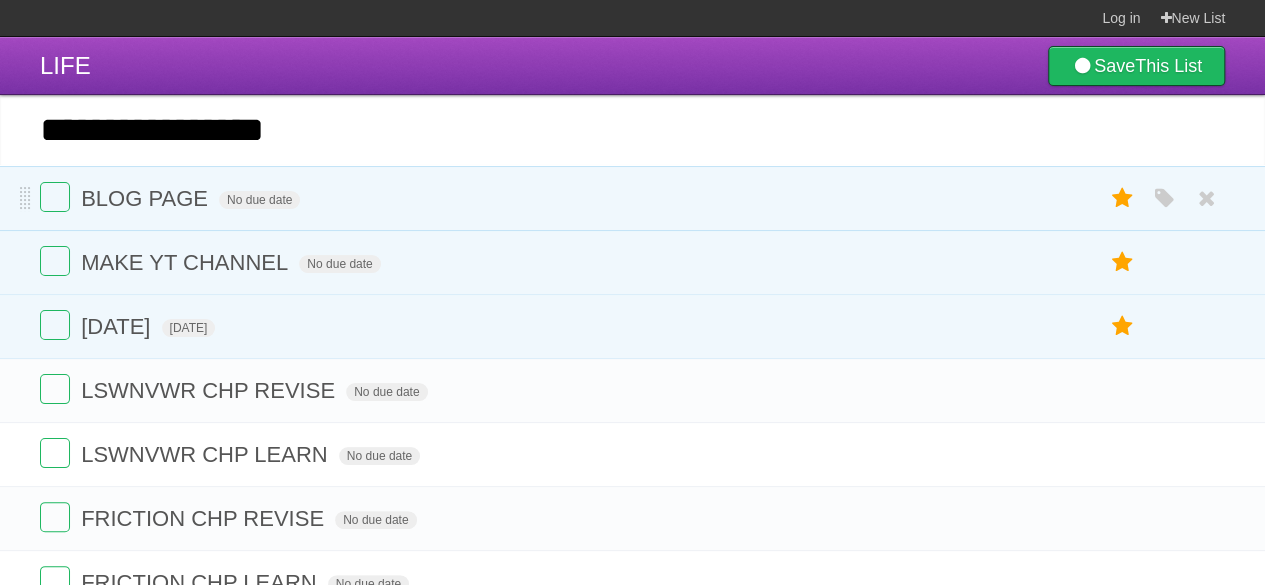 click on "*********" at bounding box center (0, 0) 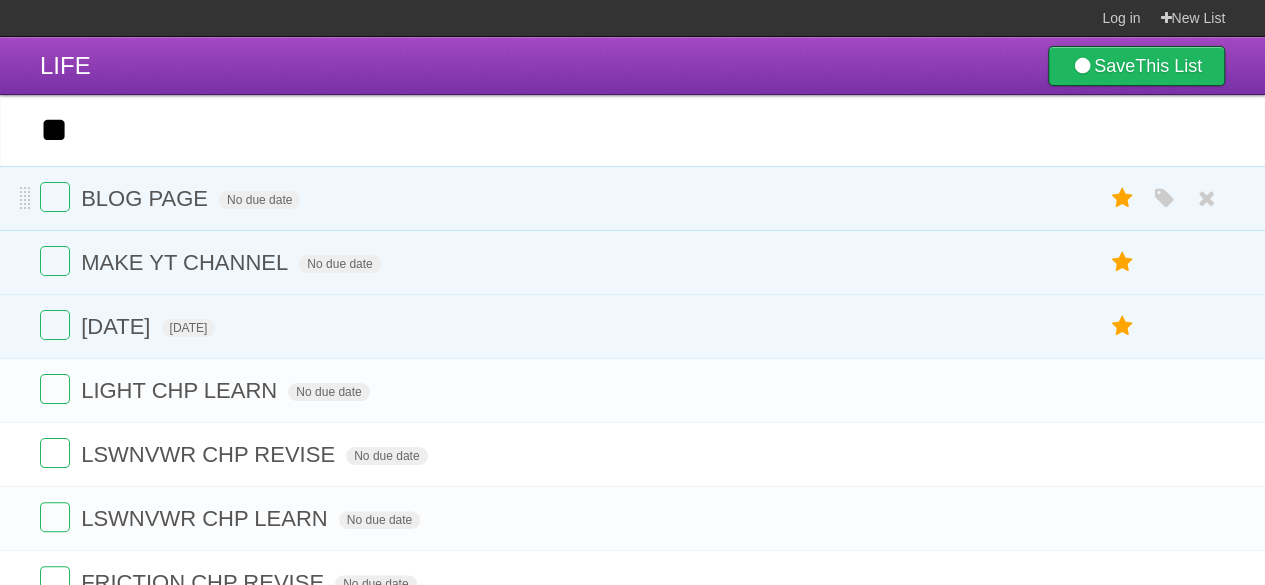type on "*" 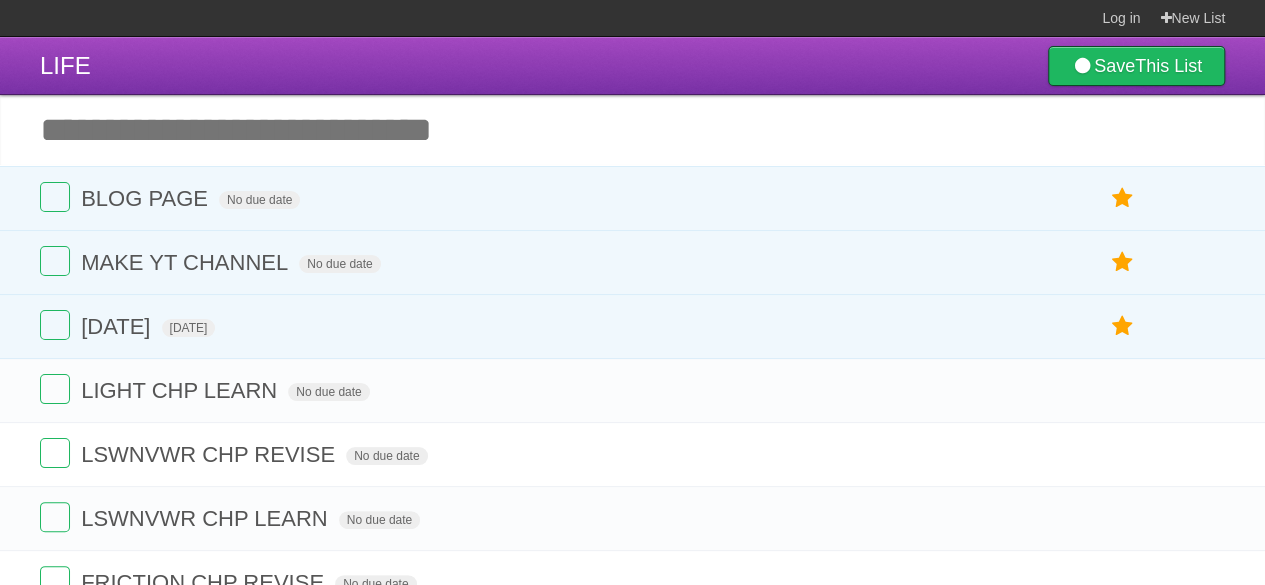click on "Add another task" at bounding box center [632, 130] 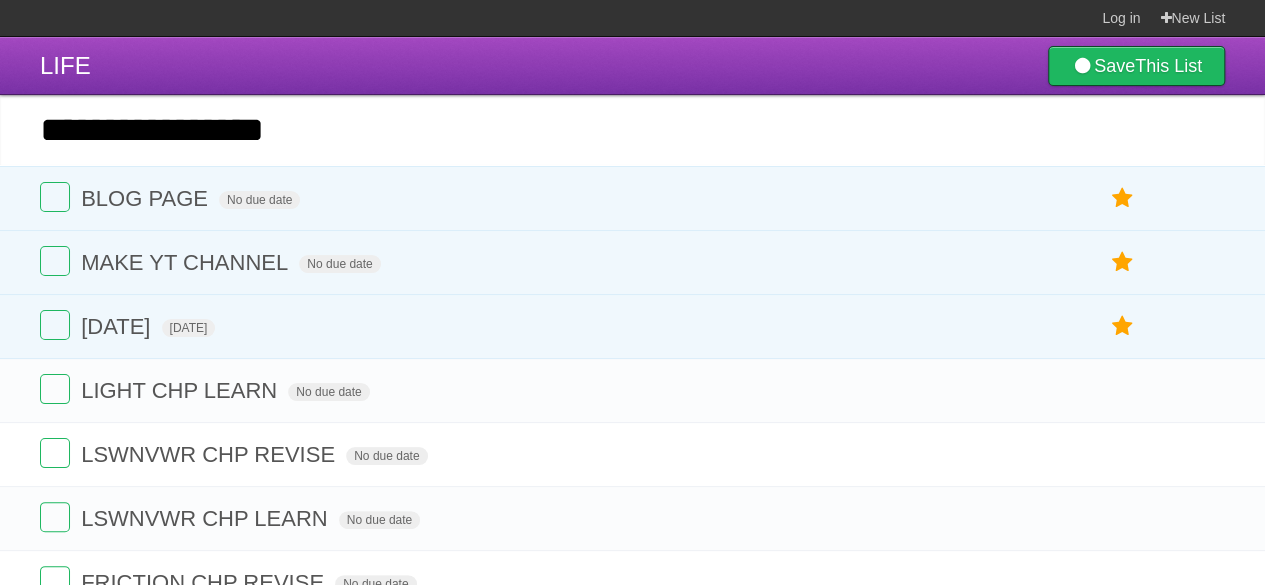 type on "**********" 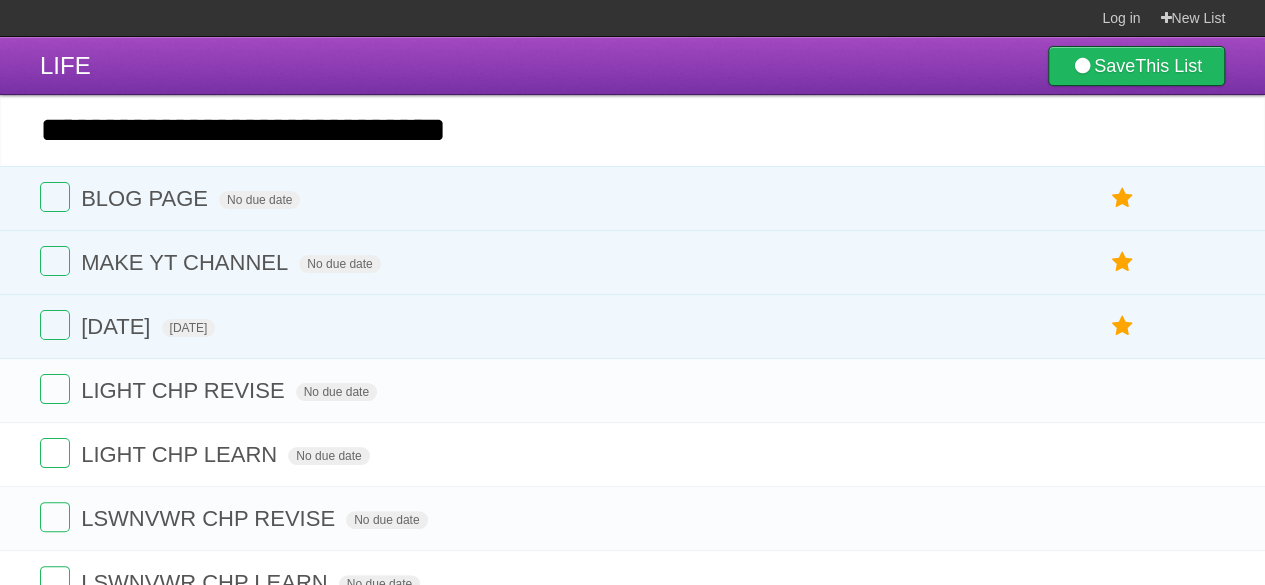 type on "**********" 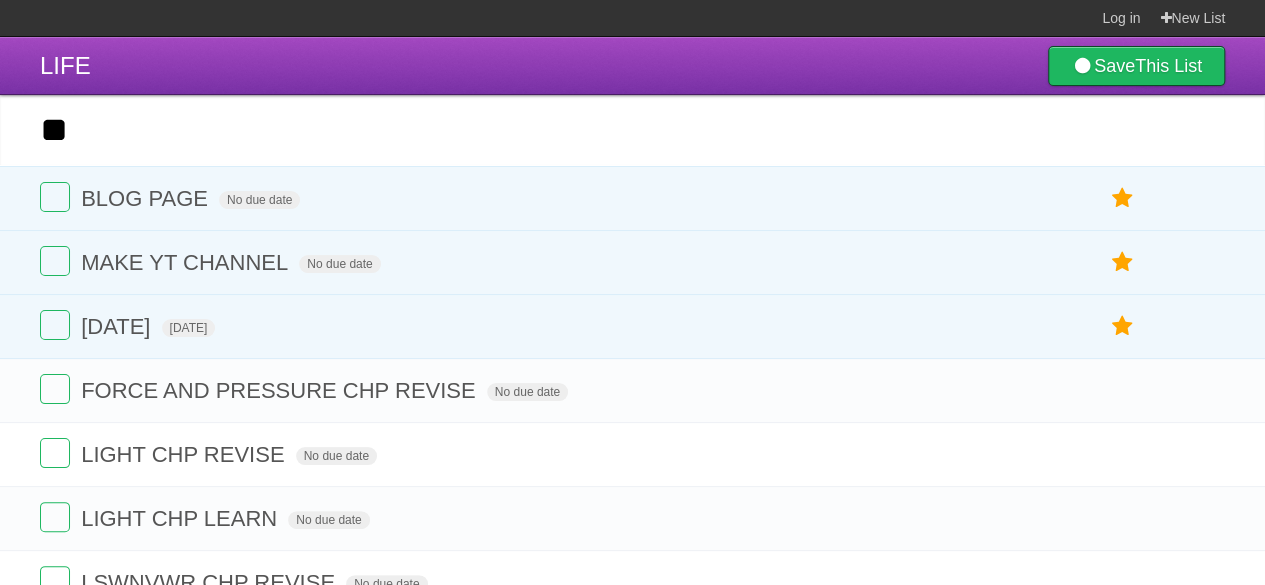 type on "*" 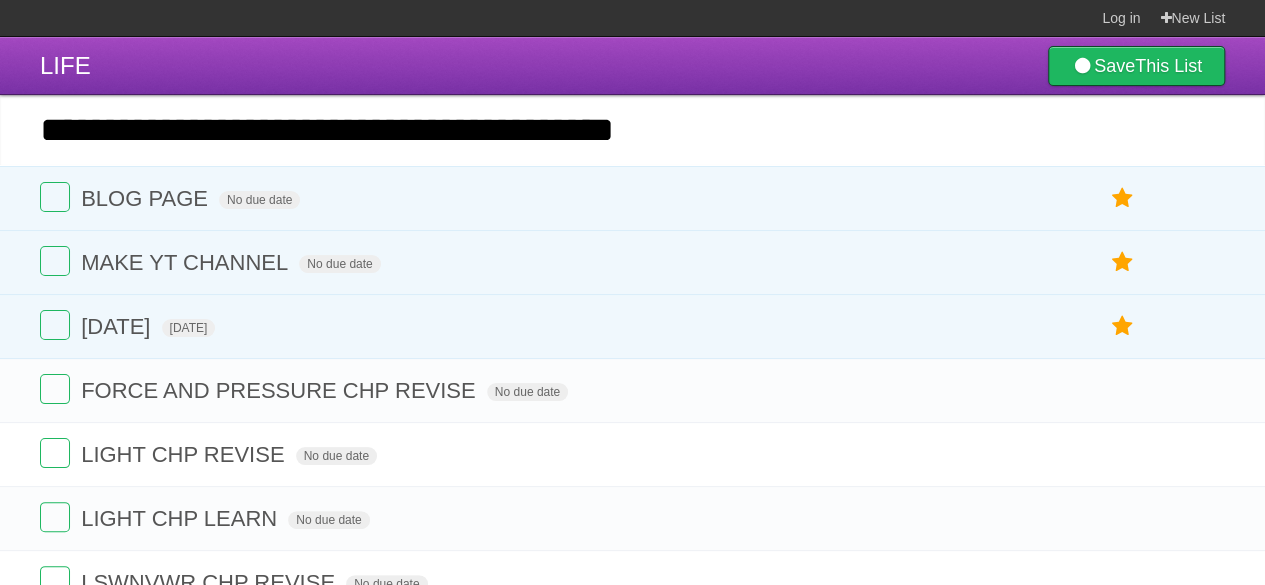 type on "**********" 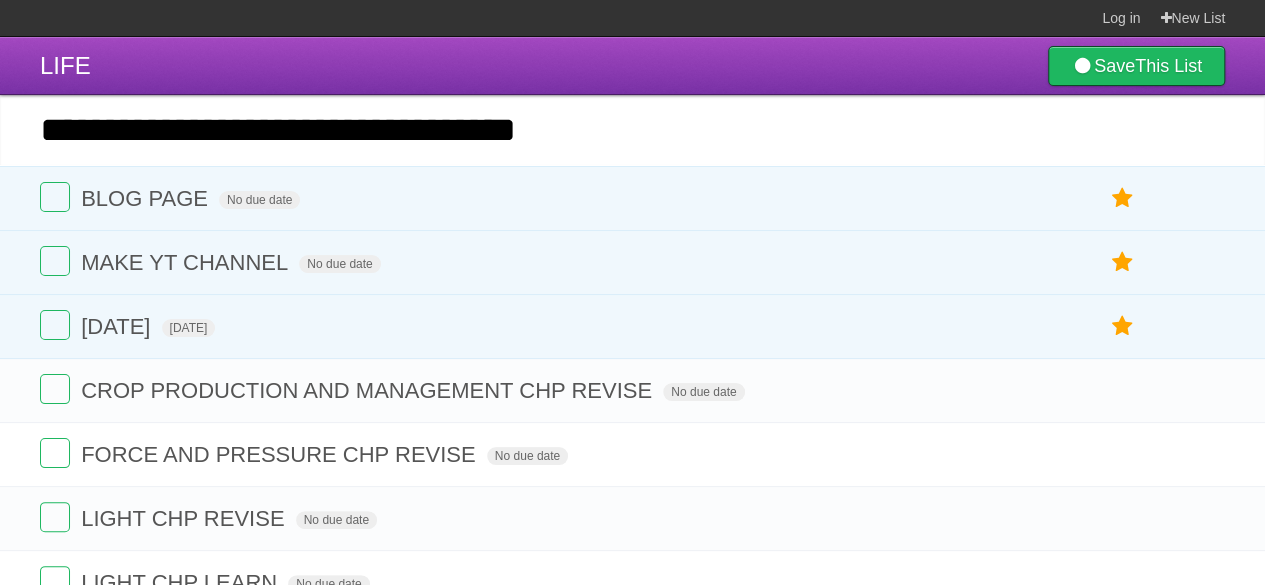 type on "**********" 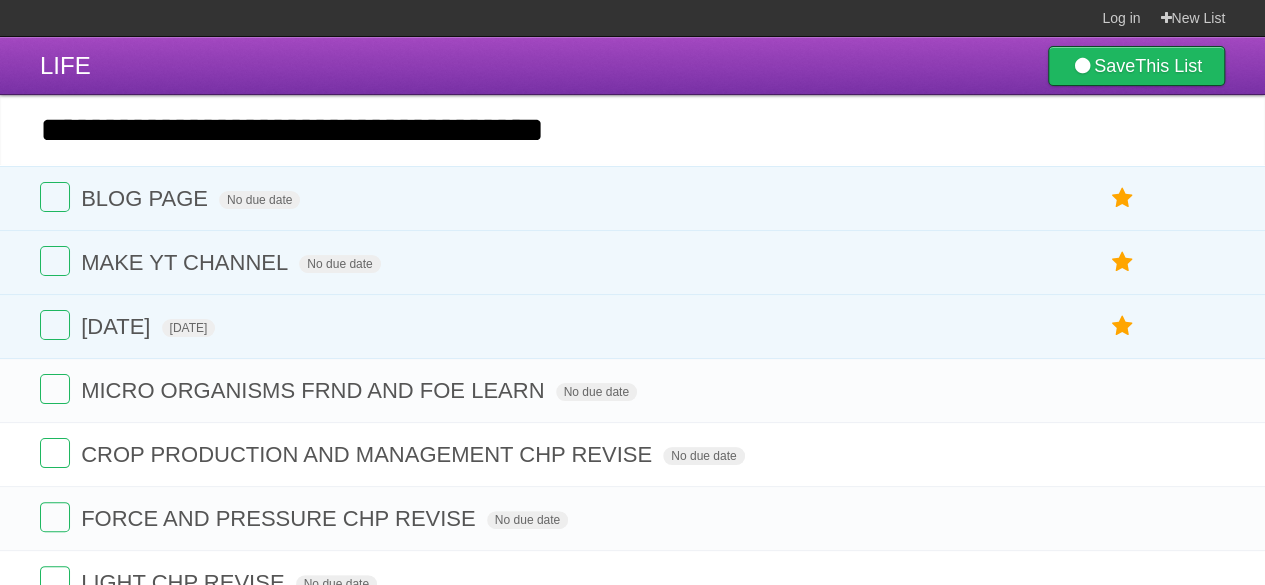 type on "**********" 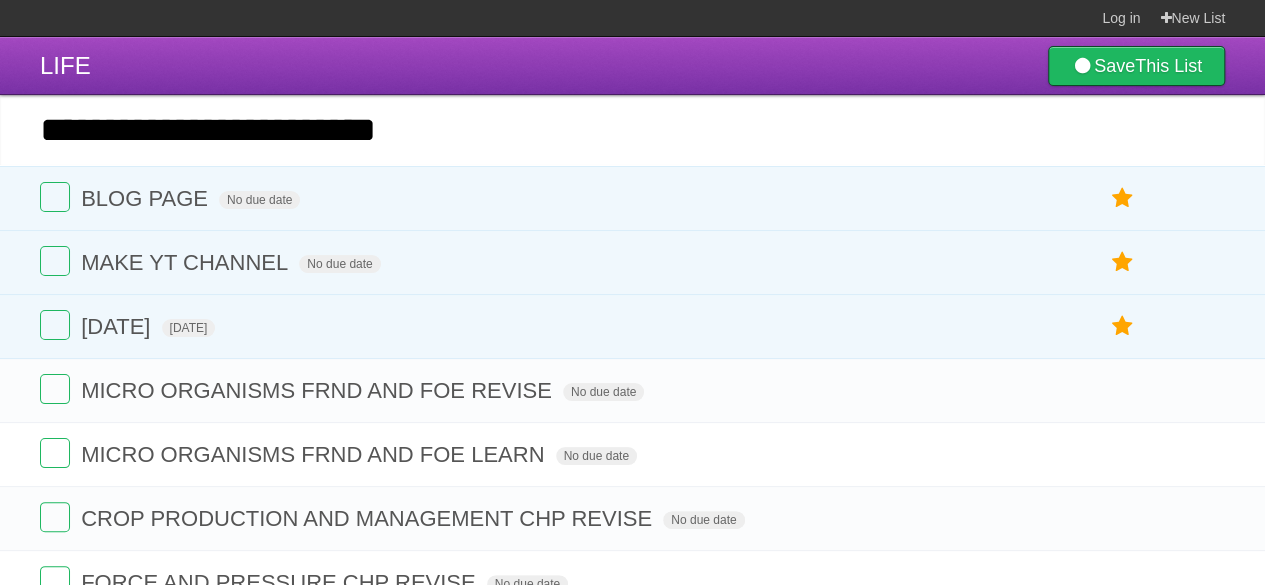 type on "**********" 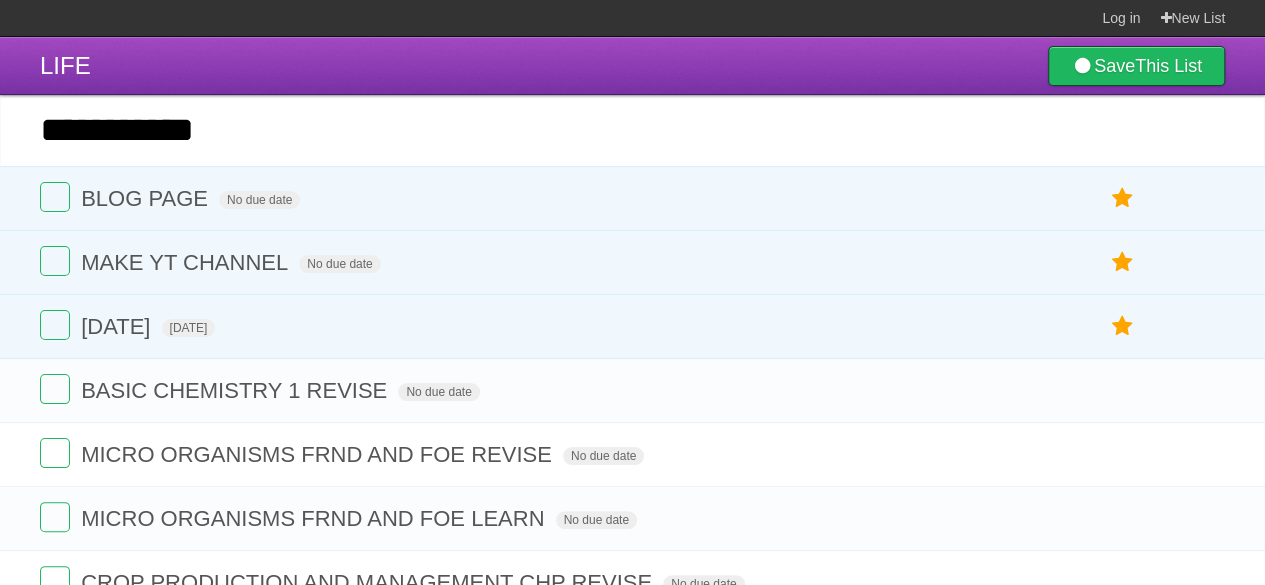type on "**********" 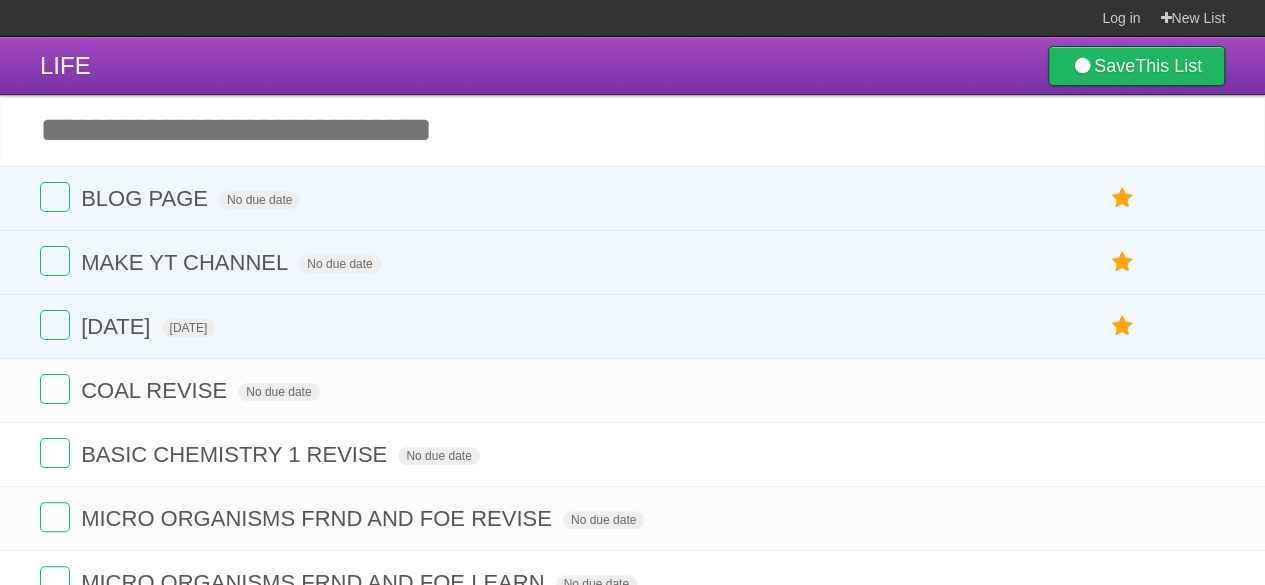 click on "Add another task" at bounding box center [632, 130] 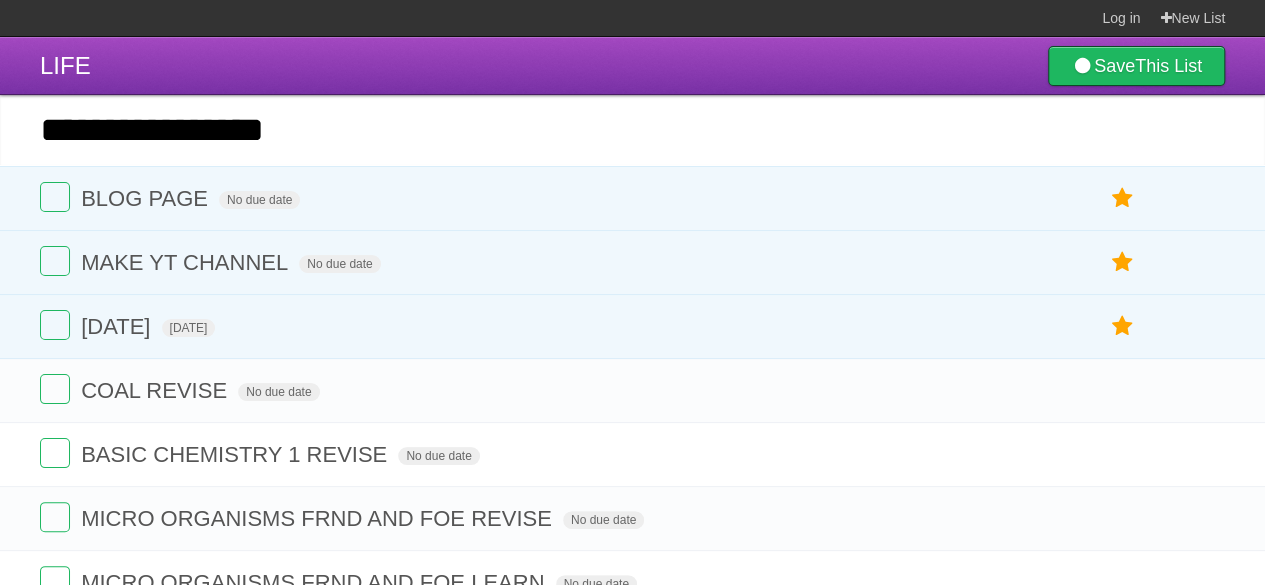 type on "**********" 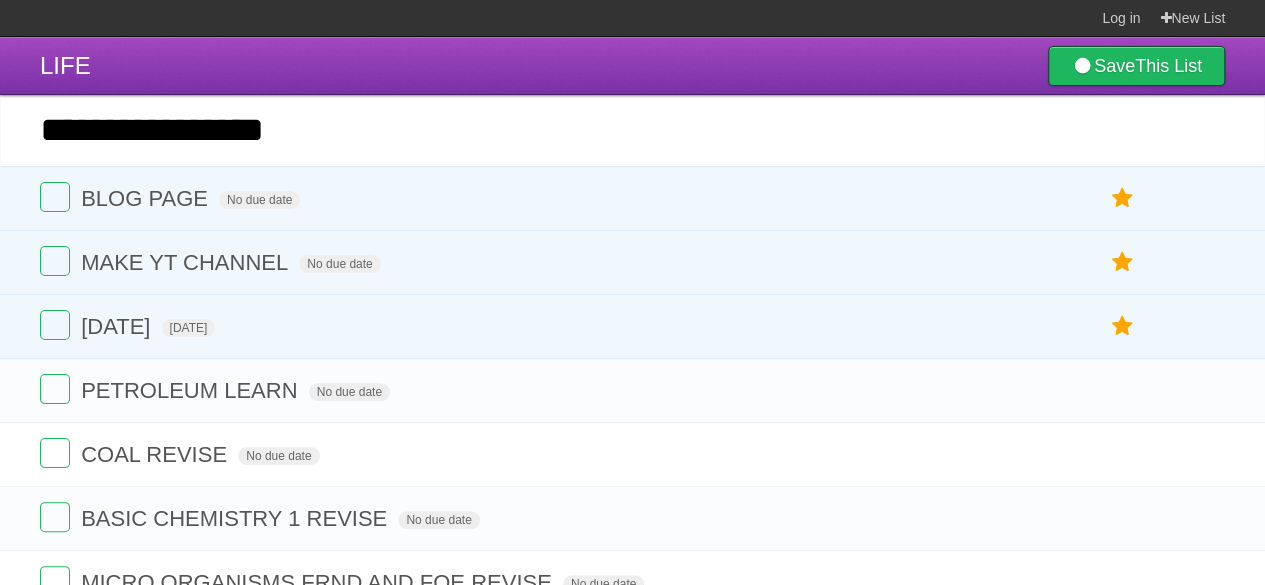 type on "**********" 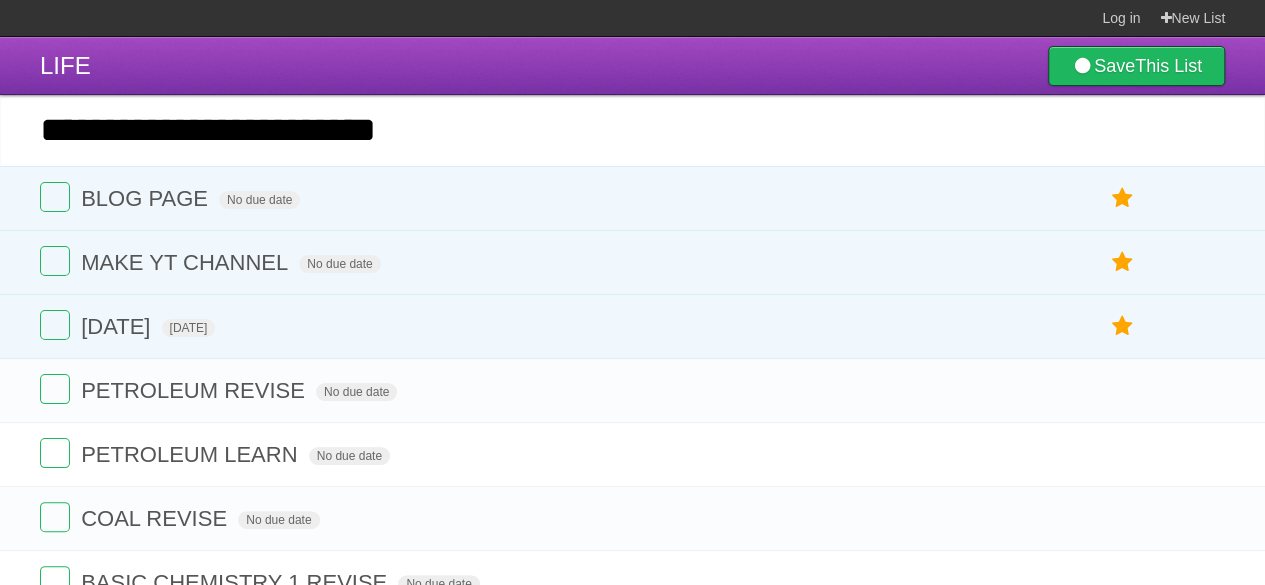 type on "**********" 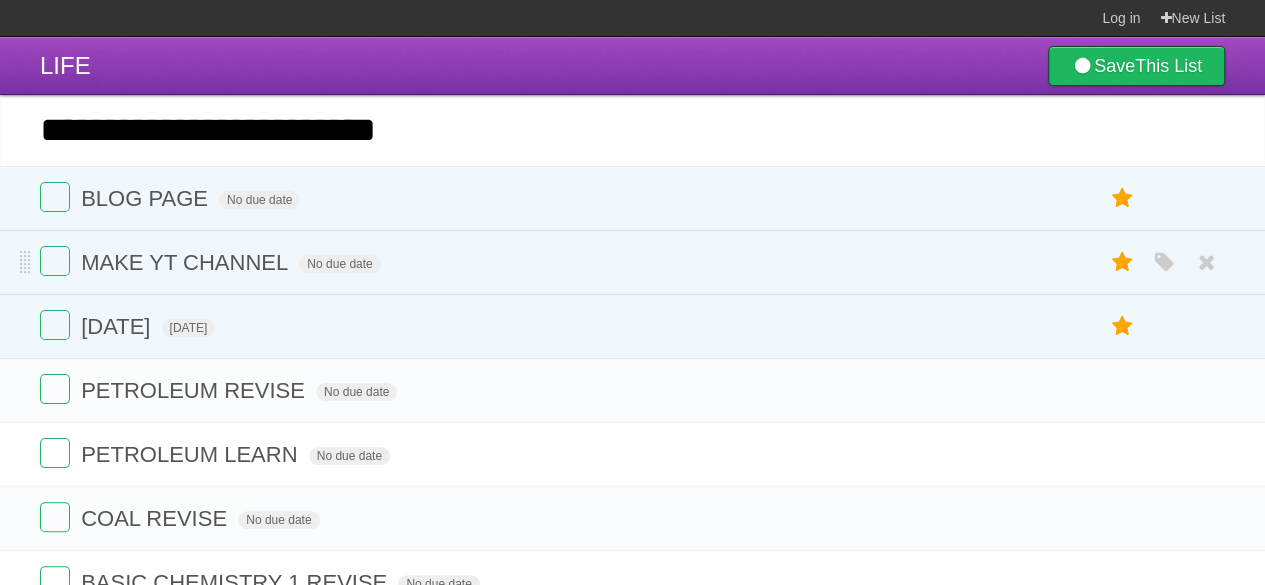 type 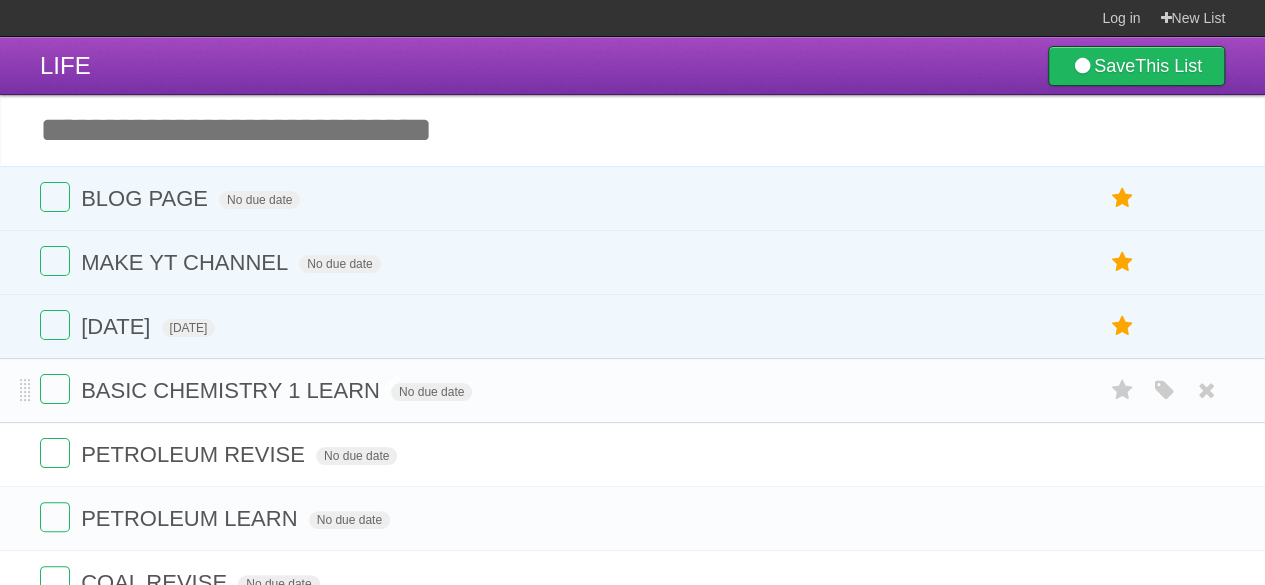 click on "BASIC CHEMISTRY 1 LEARN" at bounding box center (233, 390) 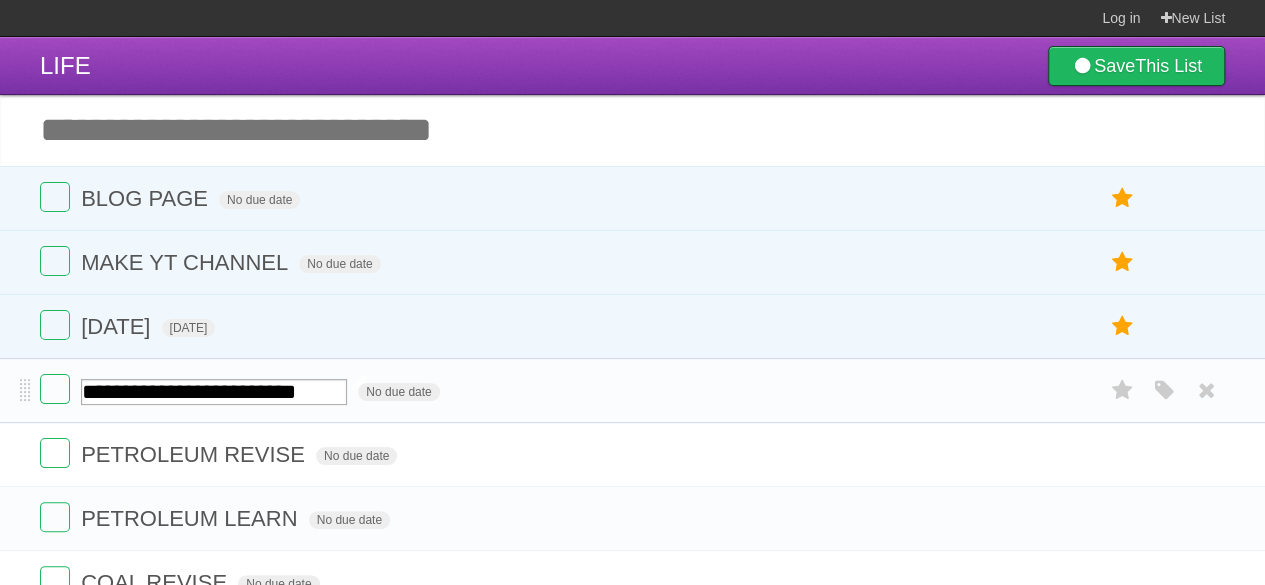 click on "**********" at bounding box center [214, 392] 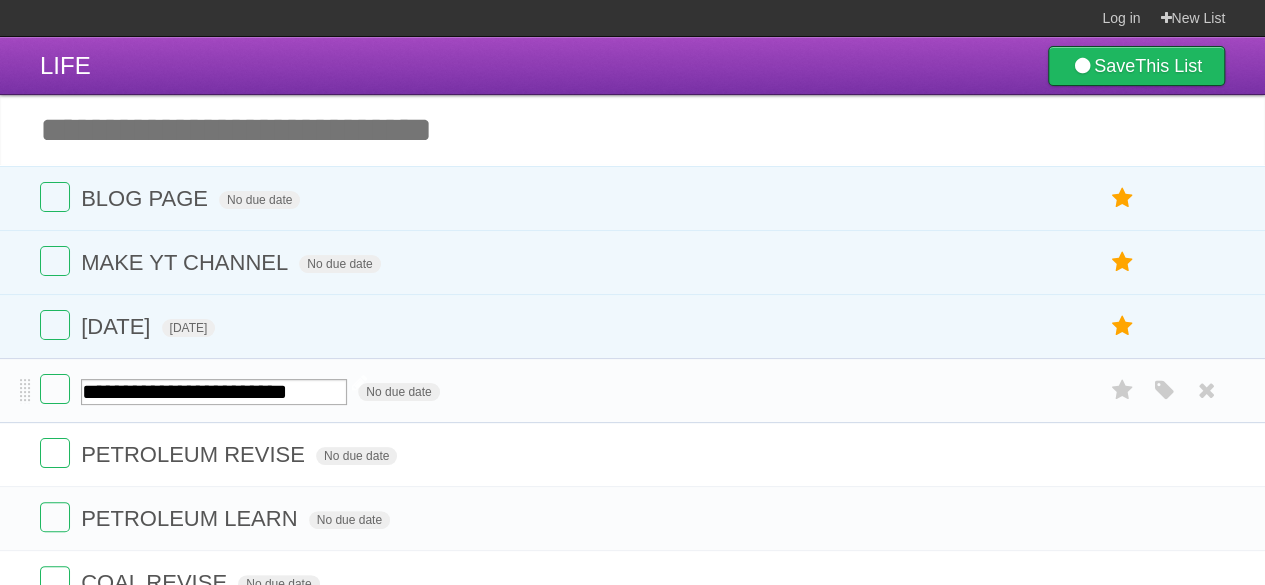 type on "**********" 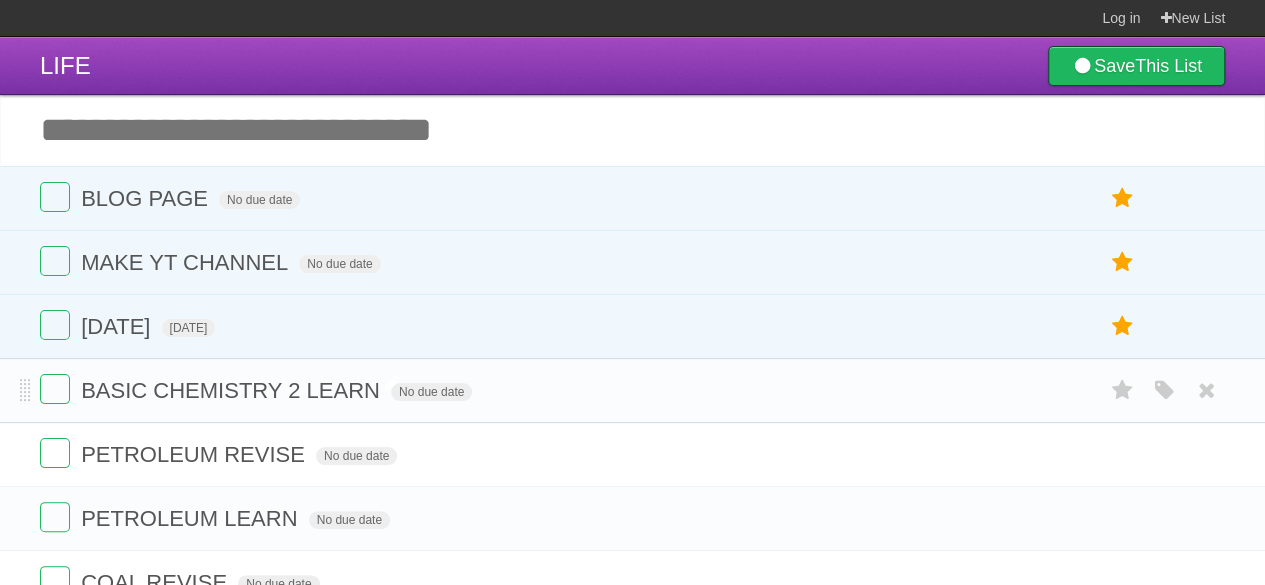 click on "Add another task" at bounding box center [632, 130] 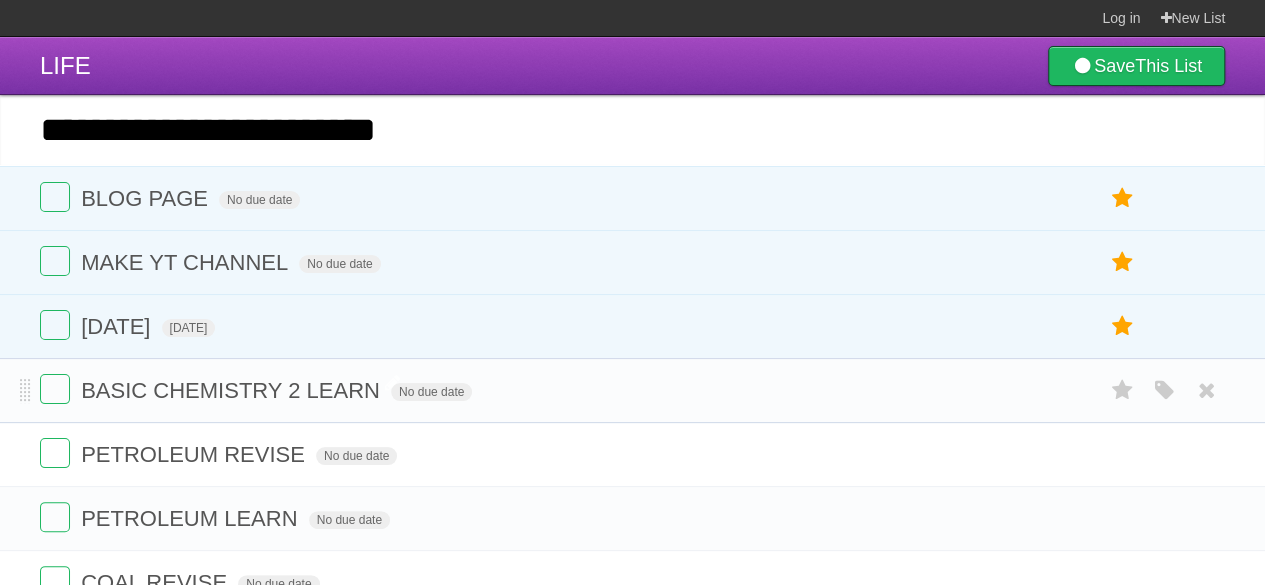type on "**********" 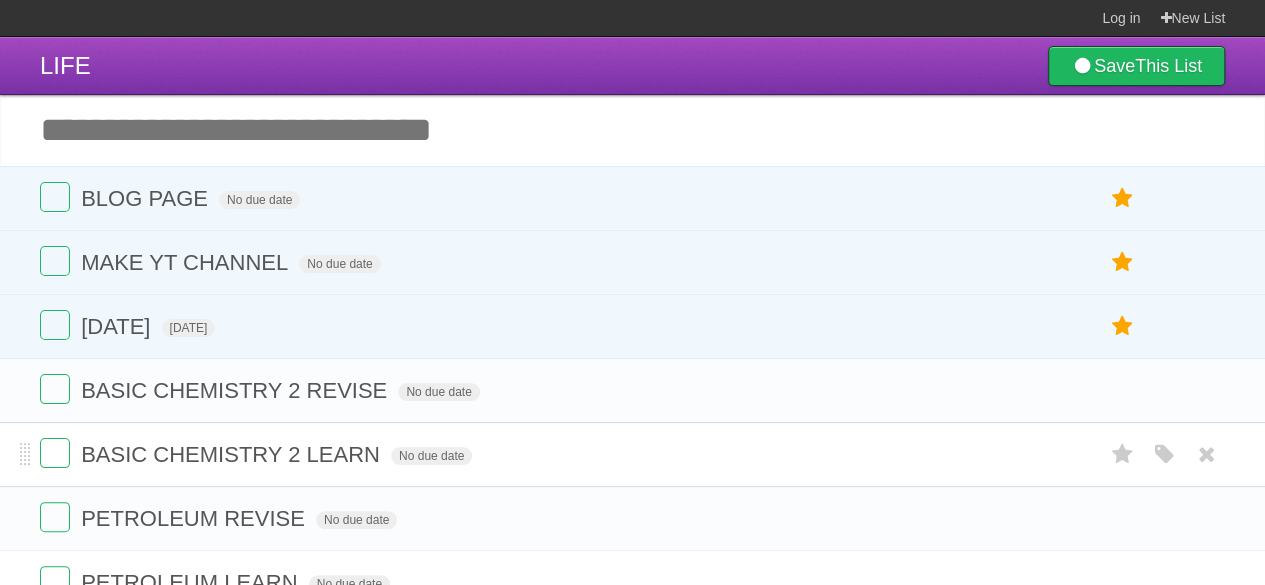click on "Add another task" at bounding box center [632, 130] 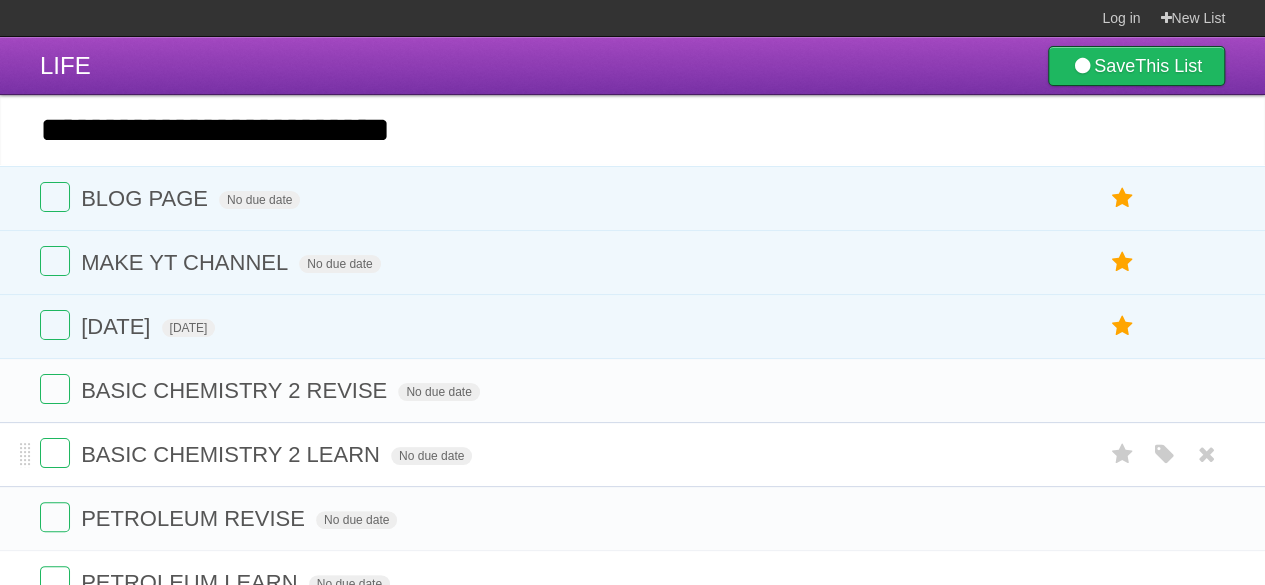 type on "**********" 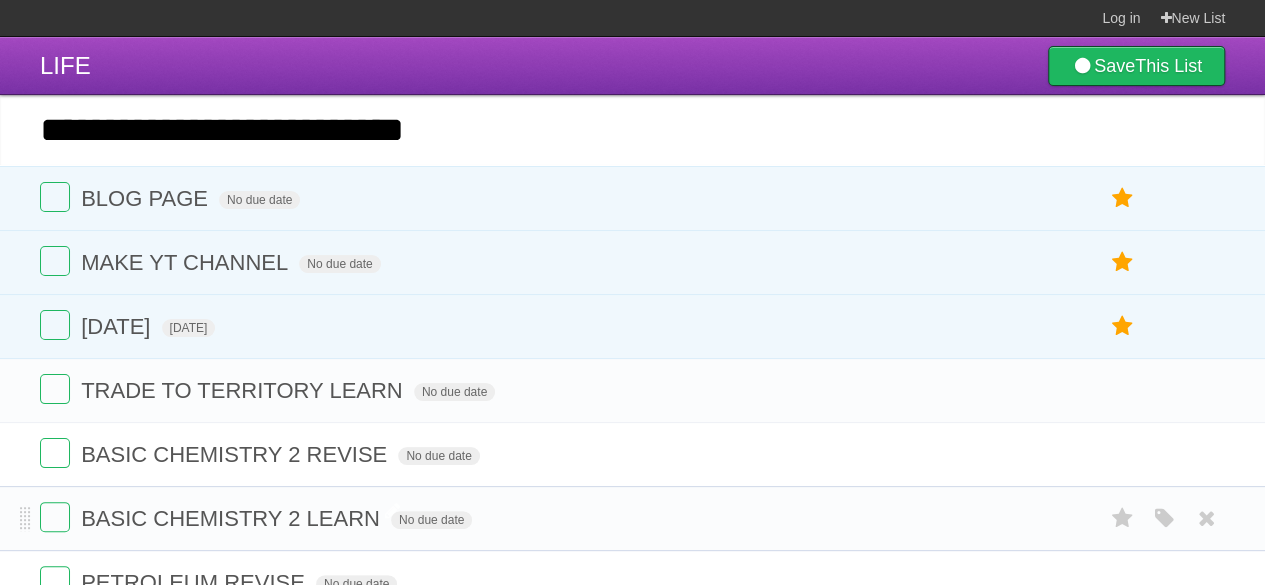 type on "**********" 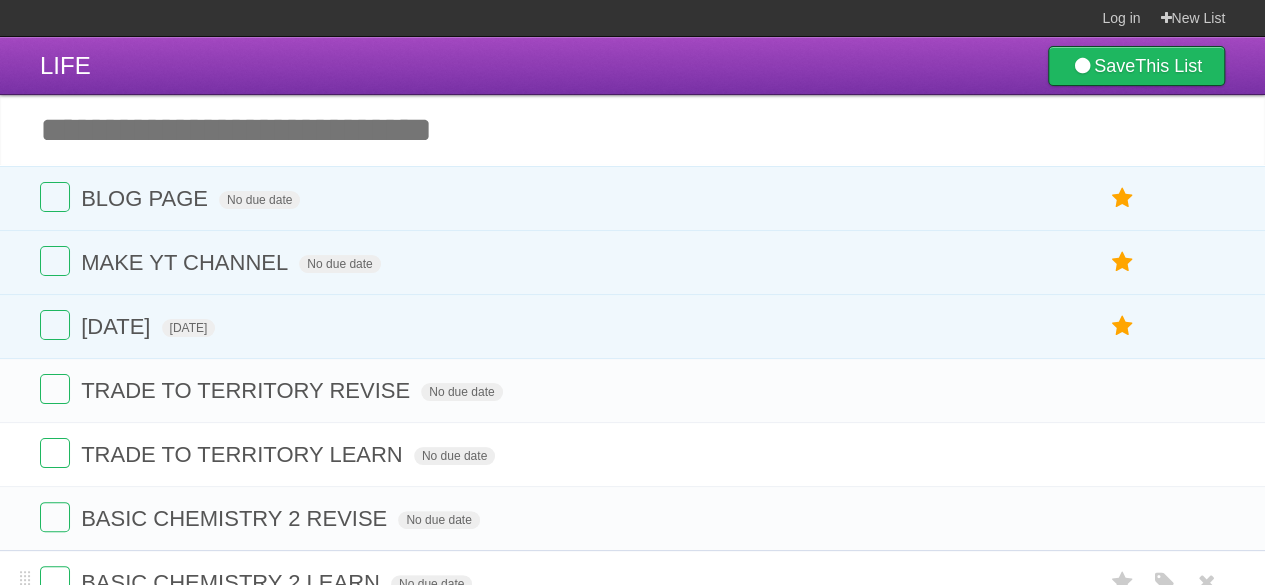 click on "Add another task" at bounding box center [632, 130] 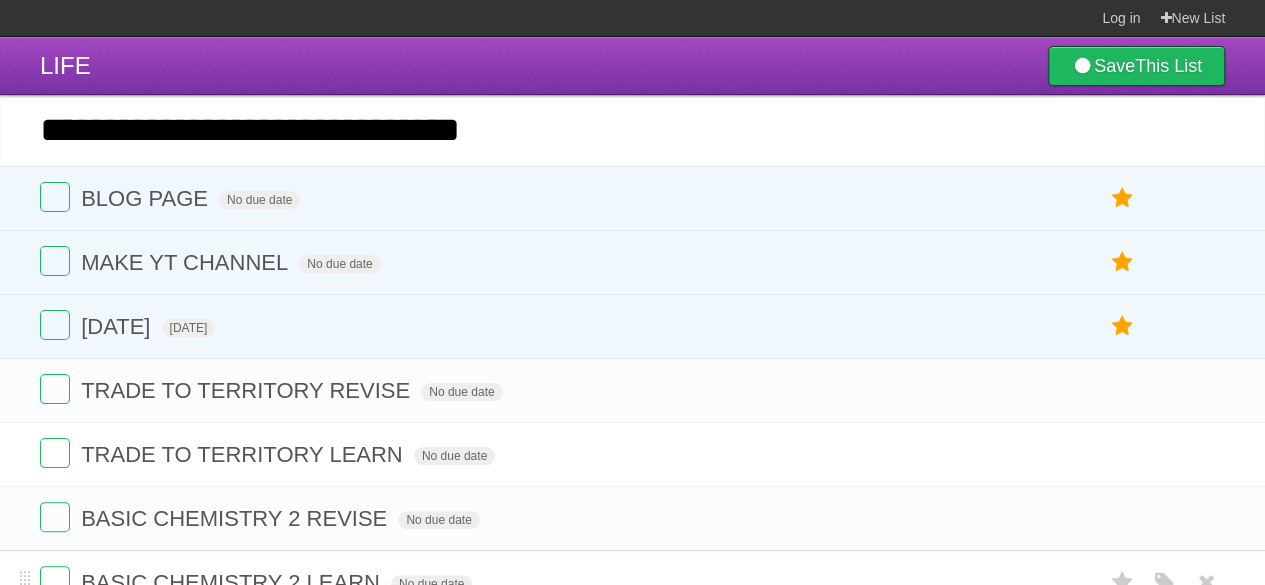 type on "**********" 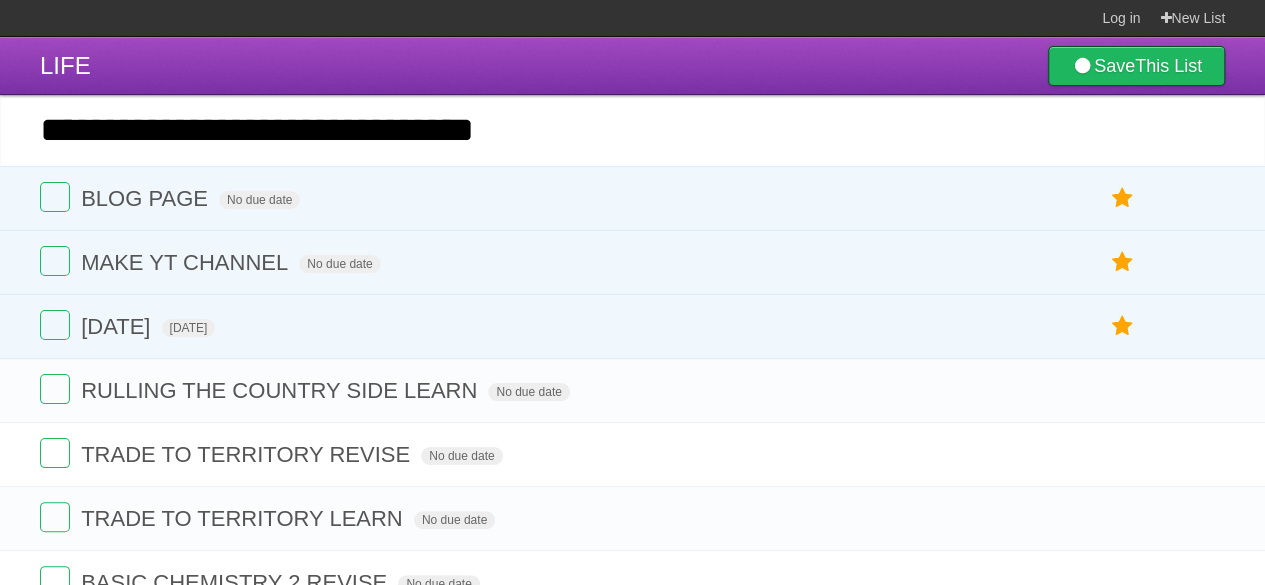 type on "**********" 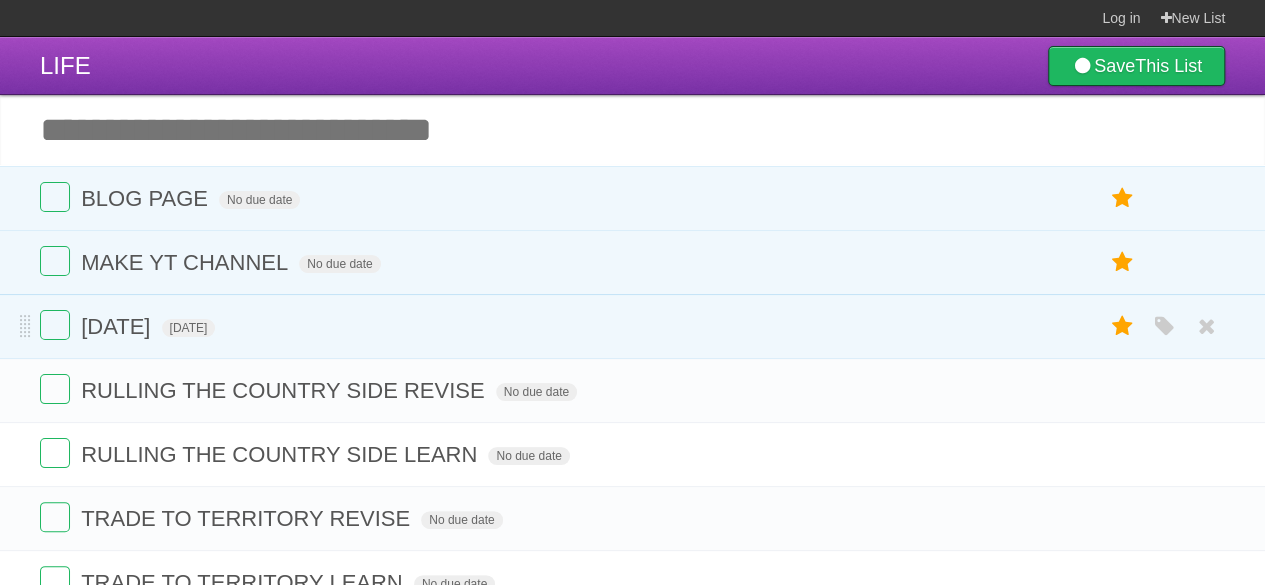 type on "*" 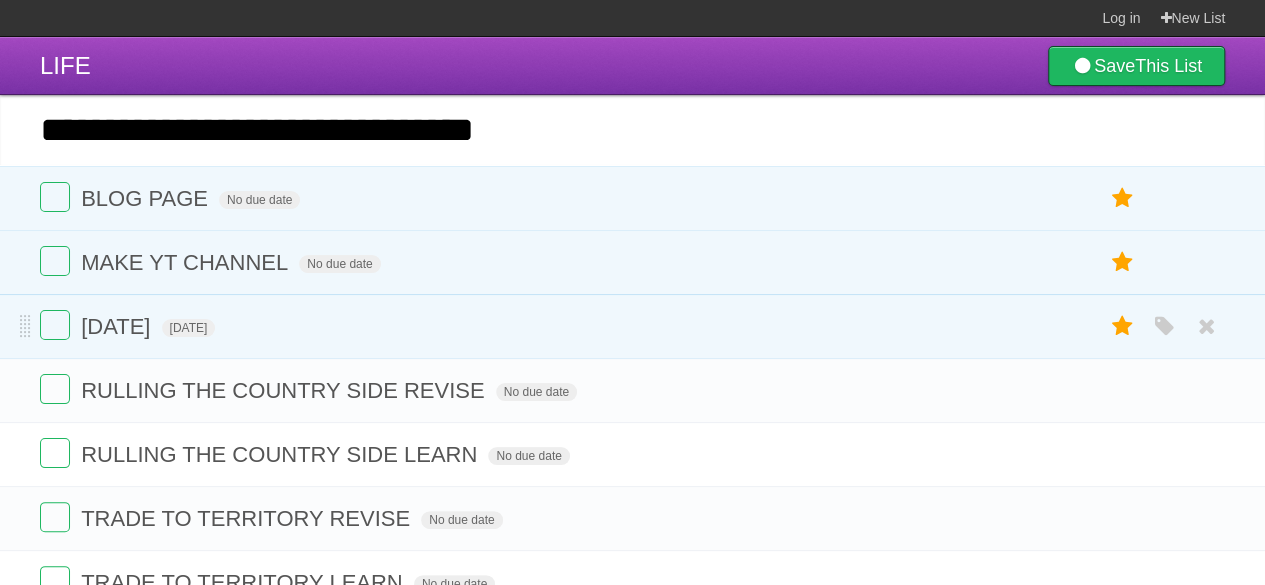 type on "**********" 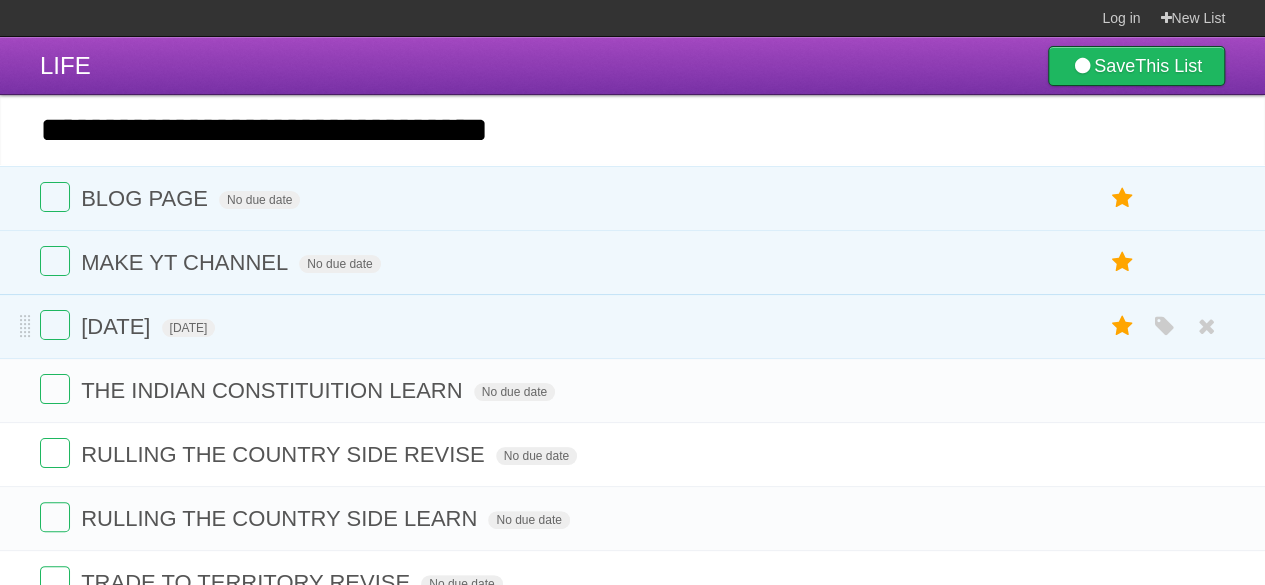 type on "**********" 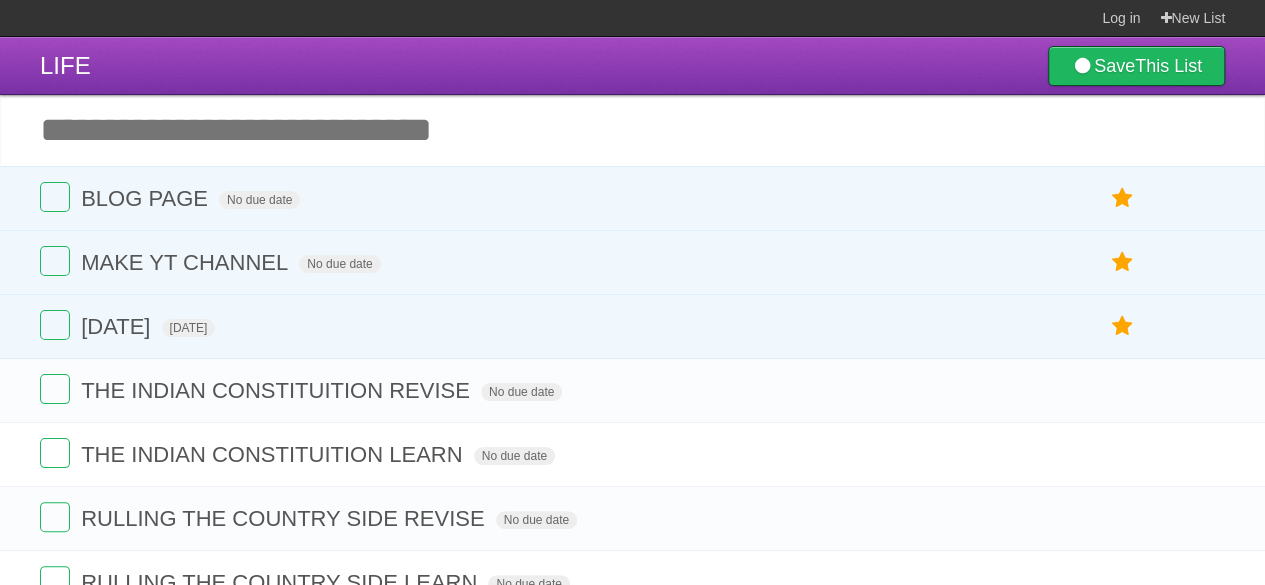 click on "Add another task" at bounding box center (632, 130) 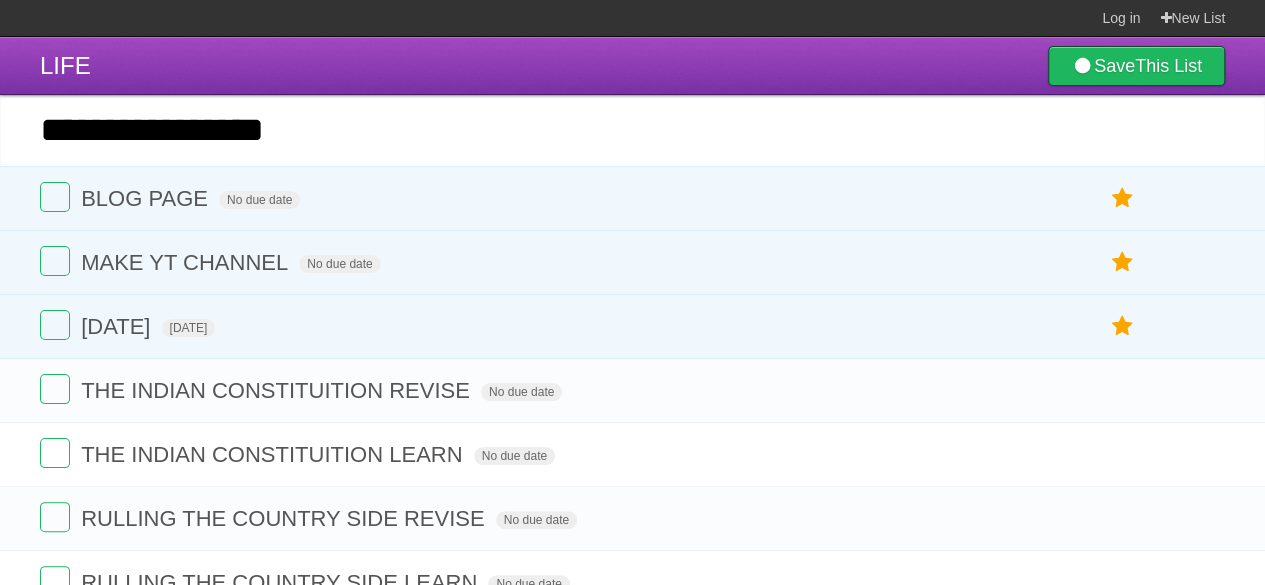 type on "**********" 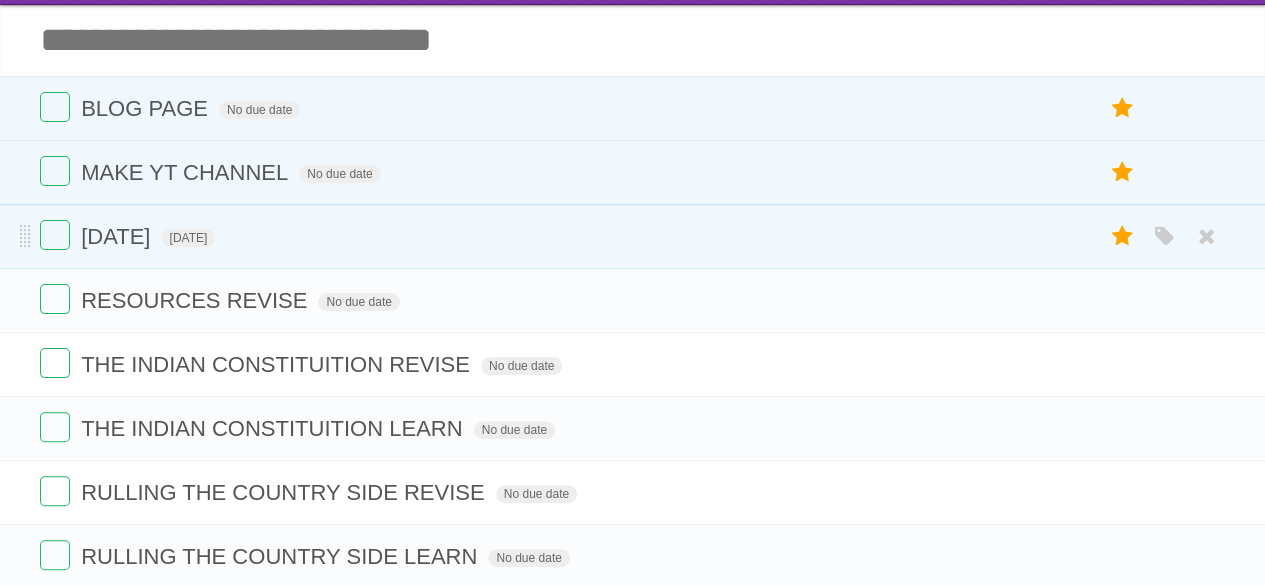 scroll, scrollTop: 0, scrollLeft: 0, axis: both 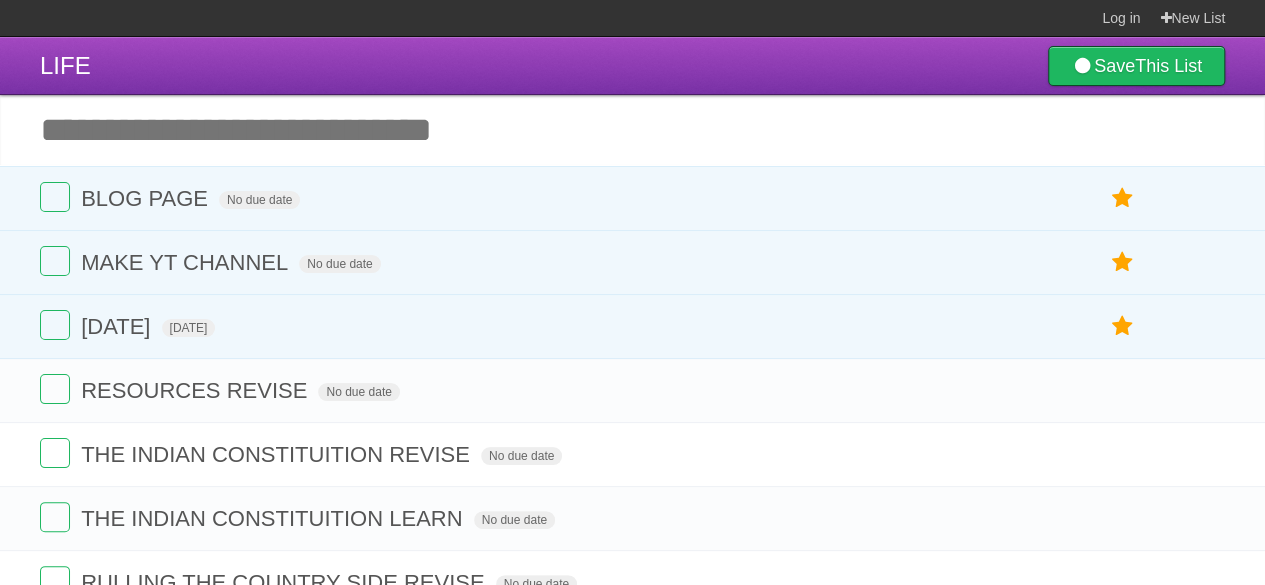 click on "Add another task" at bounding box center [632, 130] 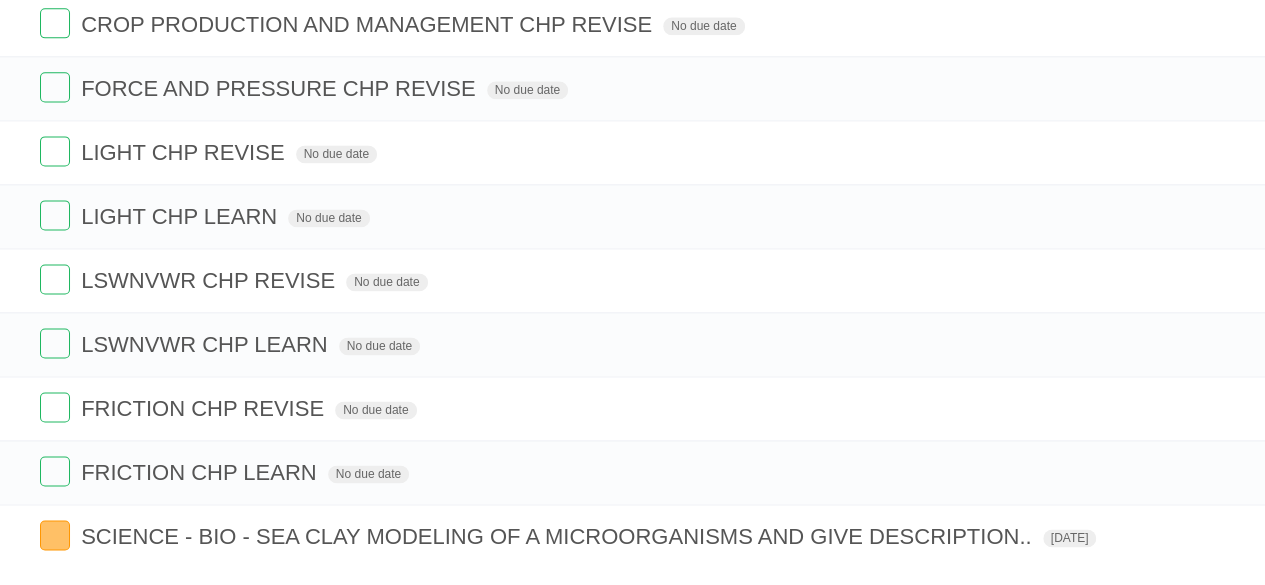 scroll, scrollTop: 1400, scrollLeft: 0, axis: vertical 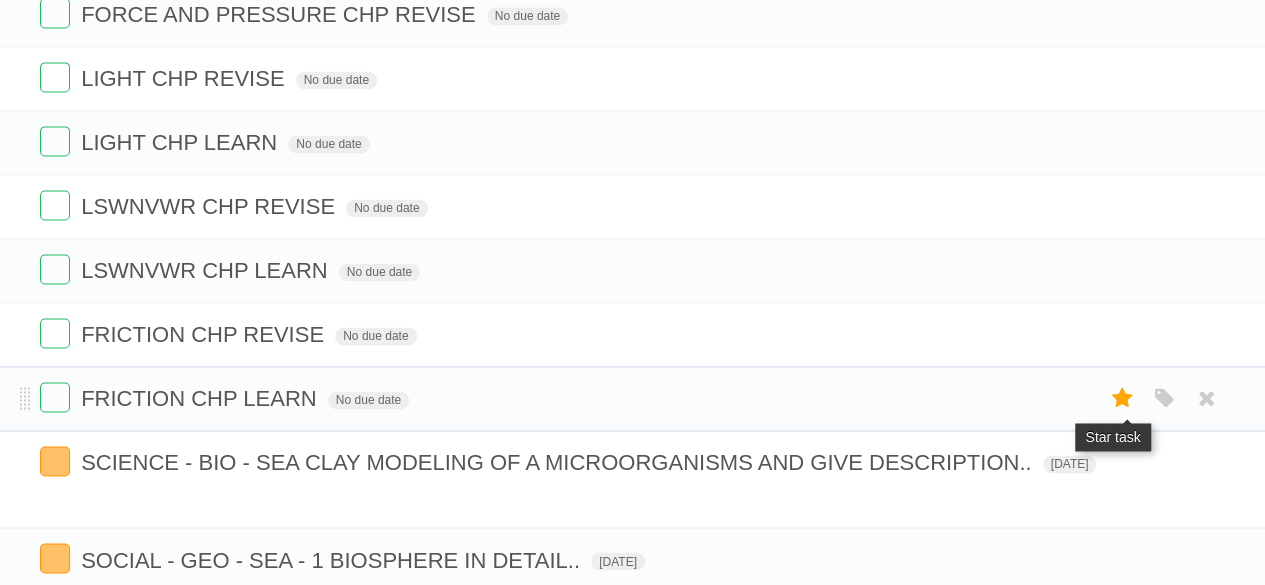 click at bounding box center (1122, 398) 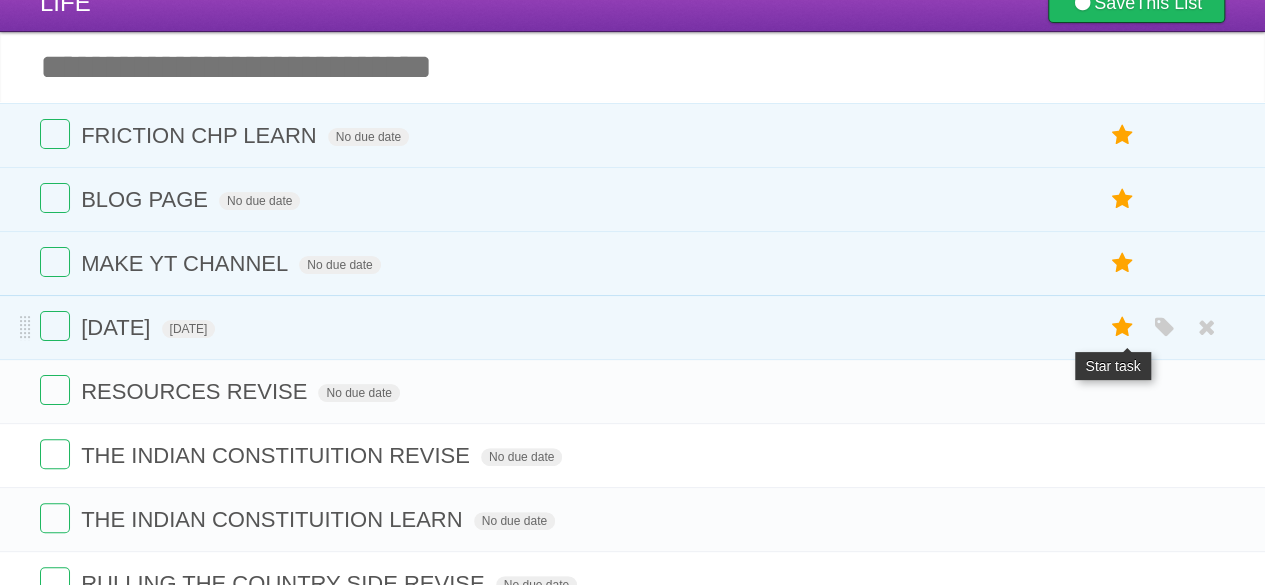 scroll, scrollTop: 0, scrollLeft: 0, axis: both 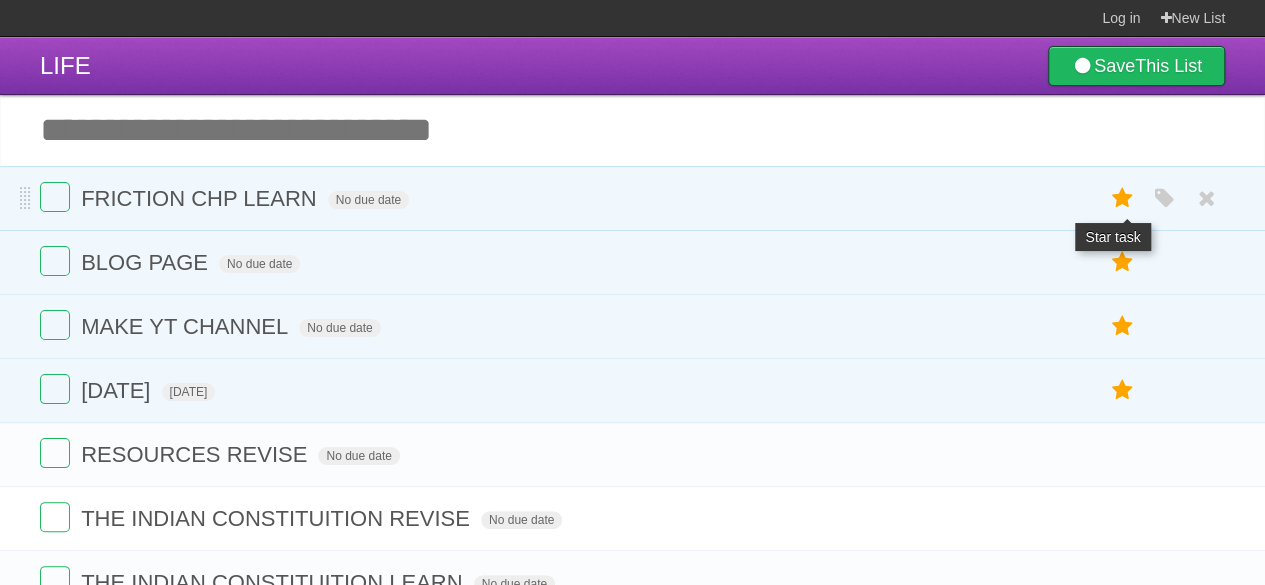 click at bounding box center [1122, 198] 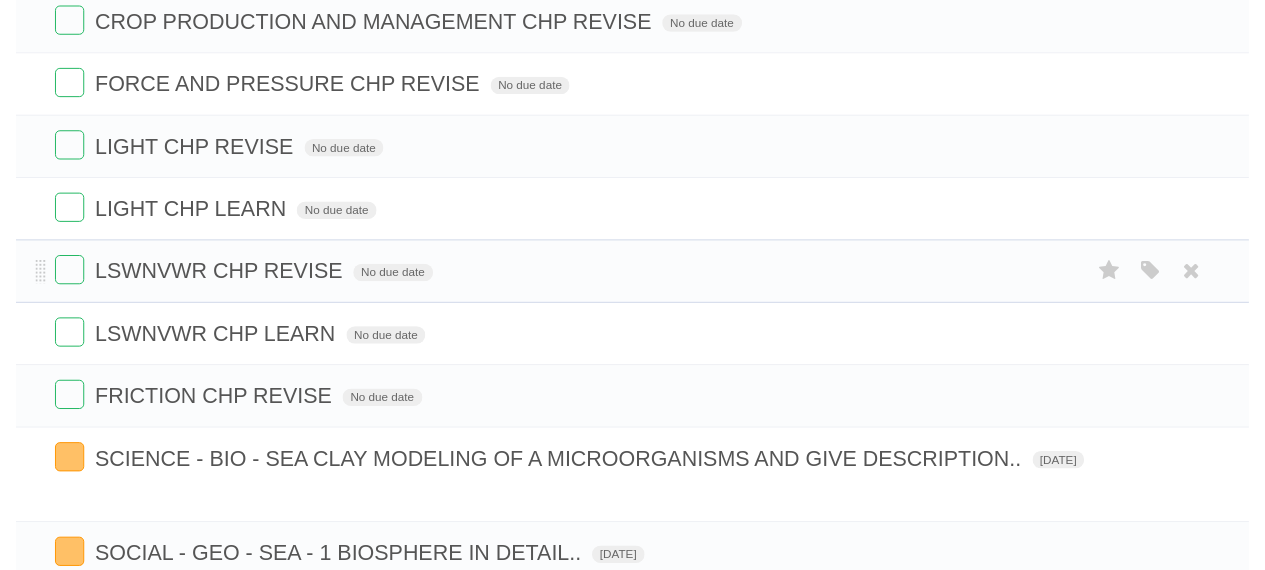 scroll, scrollTop: 1400, scrollLeft: 0, axis: vertical 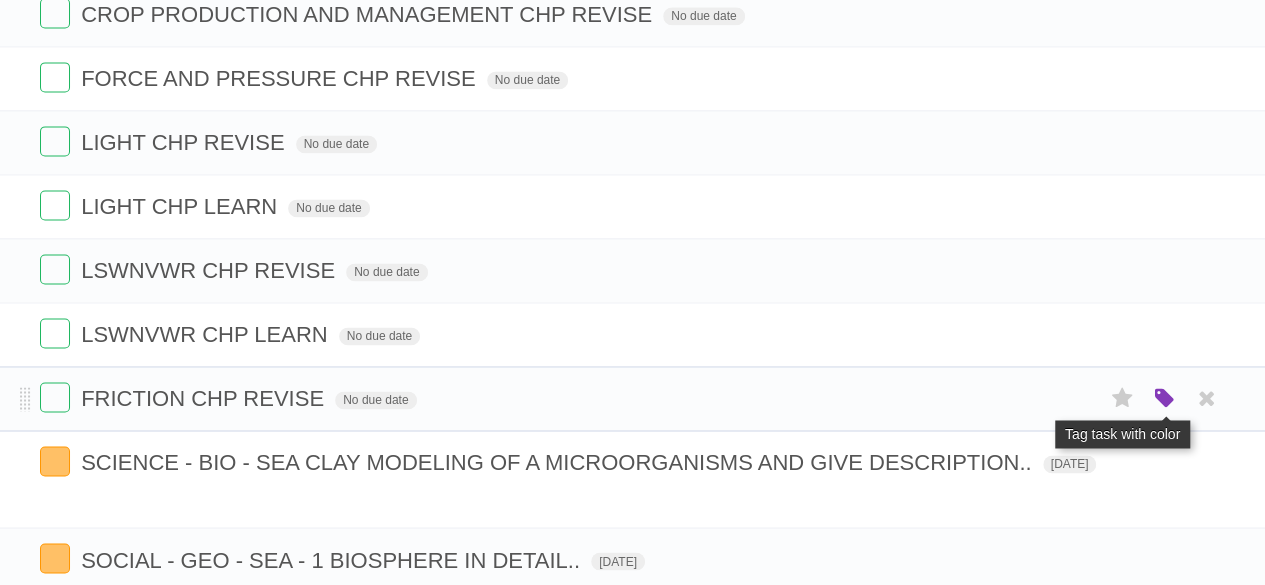 click at bounding box center (1164, 399) 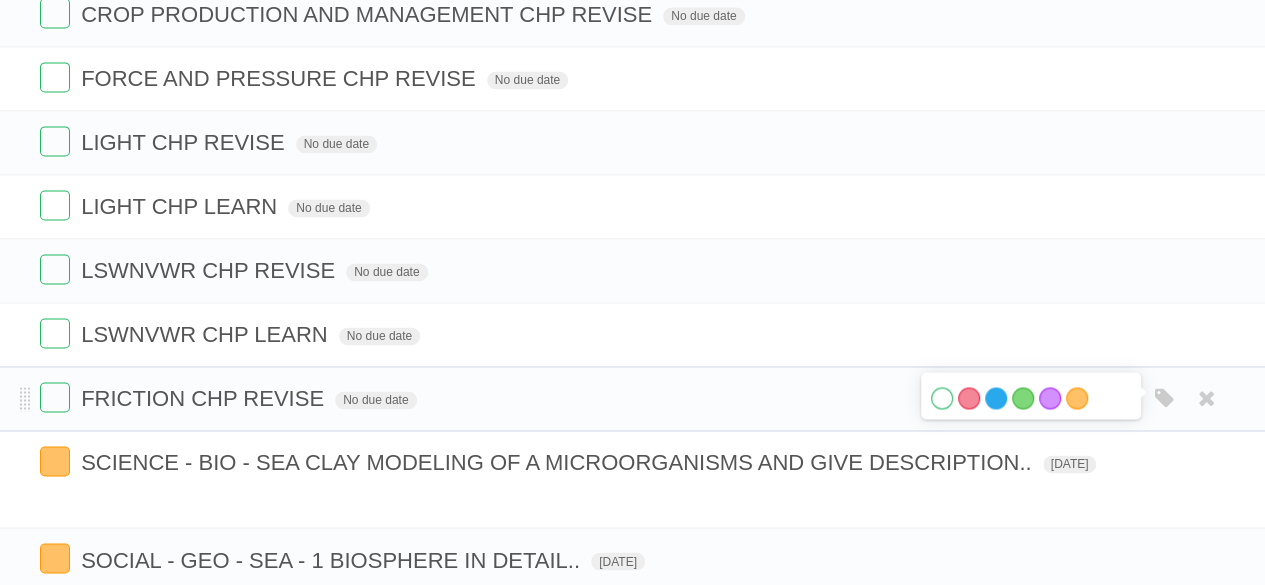 click on "Blue" at bounding box center [996, 398] 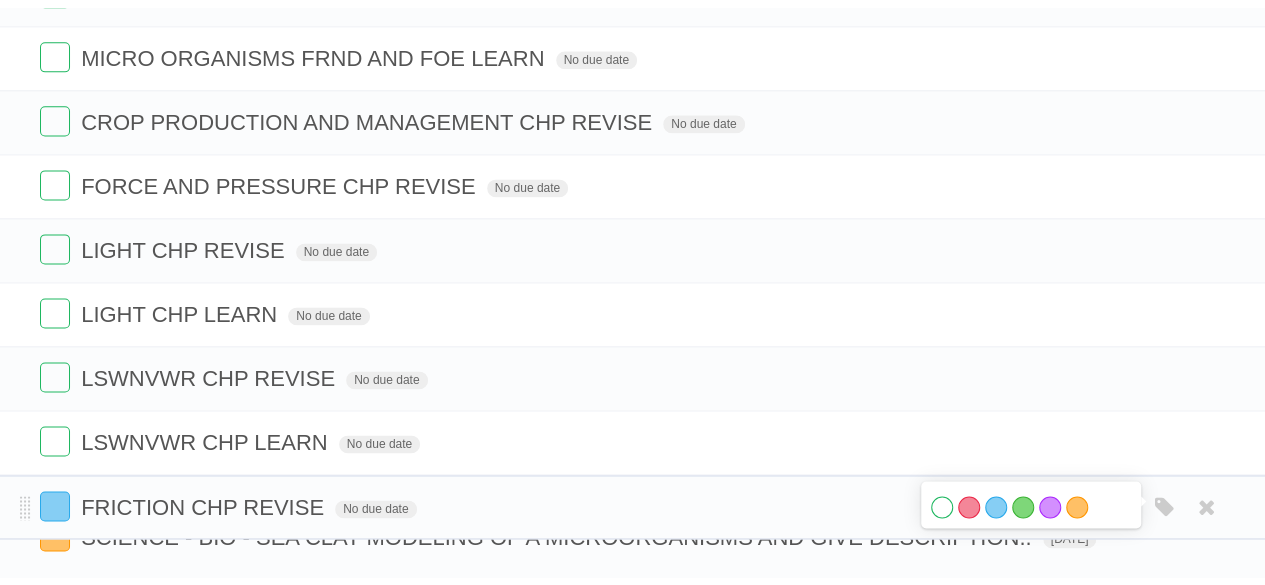 scroll, scrollTop: 1400, scrollLeft: 0, axis: vertical 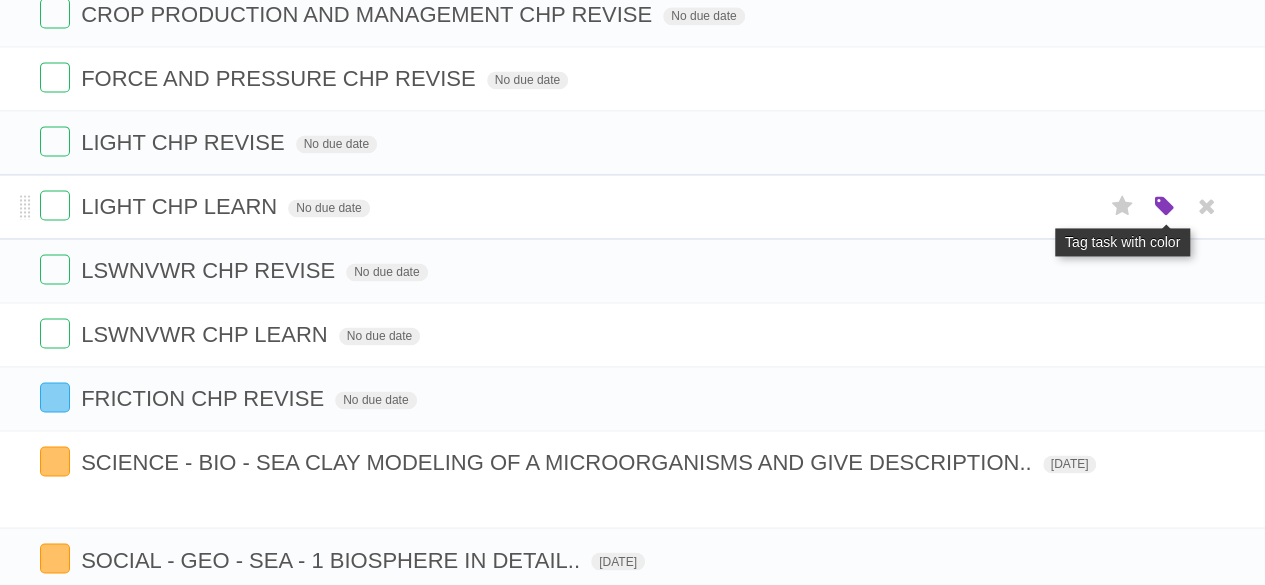 click at bounding box center [1164, 207] 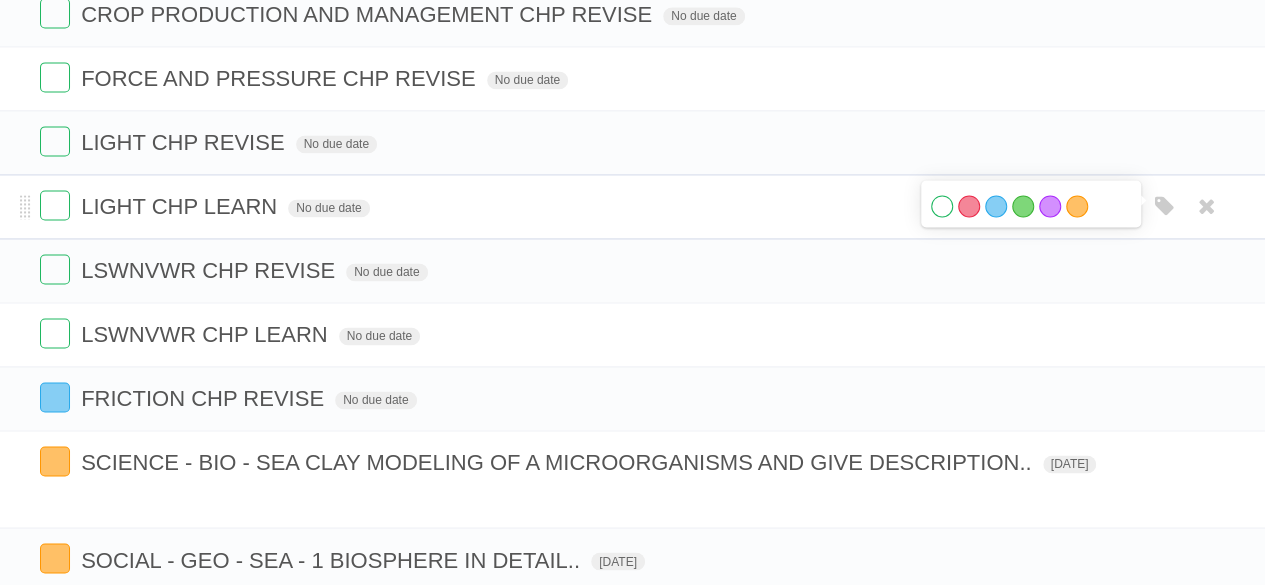 click on "White
Red
Blue
Green
Purple
Orange" at bounding box center (1031, 208) 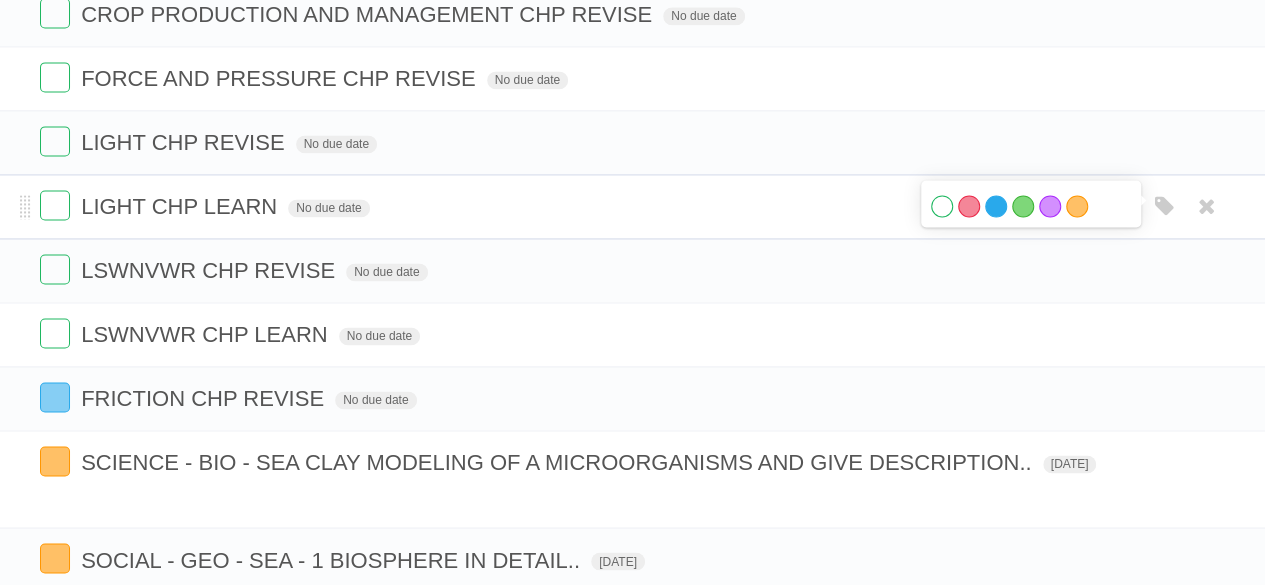 click on "Blue" at bounding box center (996, 206) 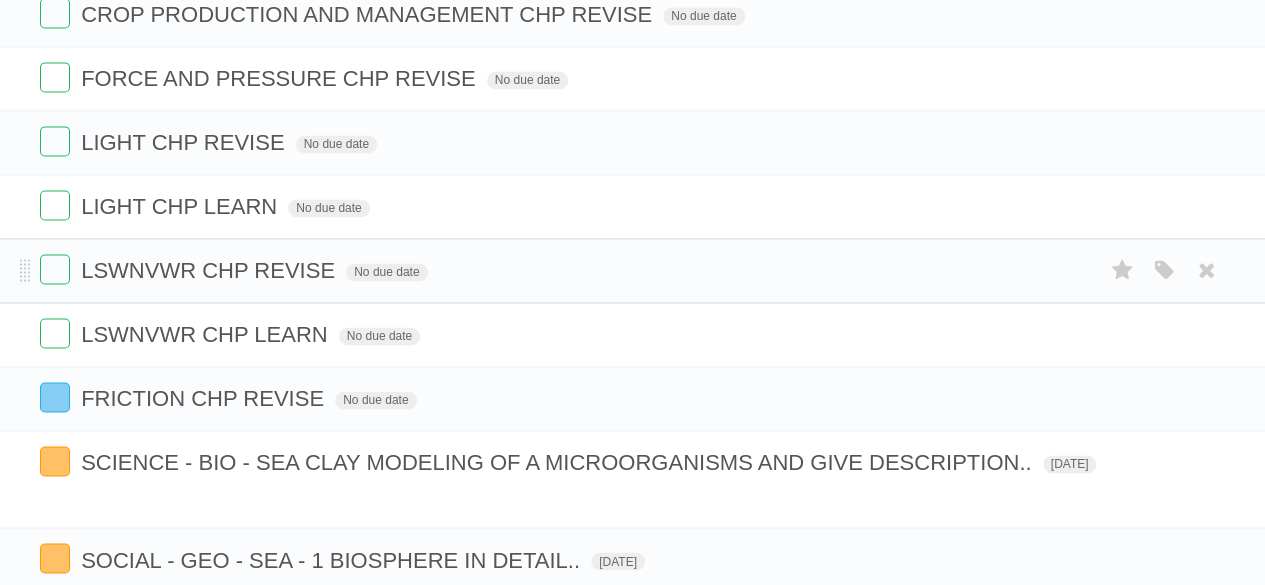 scroll, scrollTop: 1300, scrollLeft: 0, axis: vertical 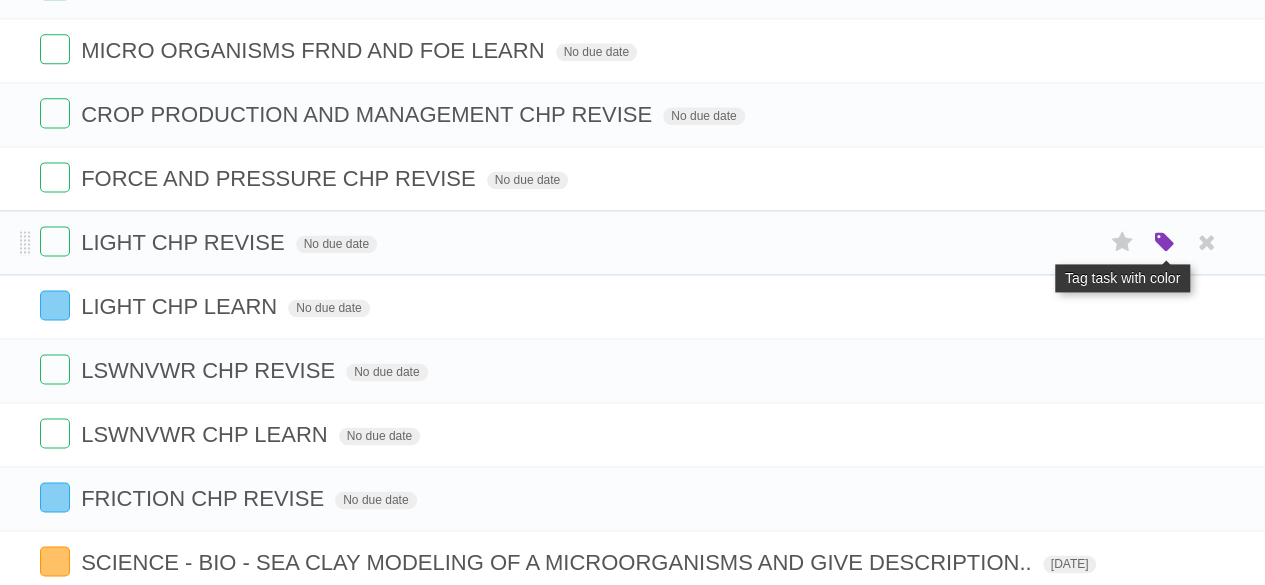 click at bounding box center [1164, 243] 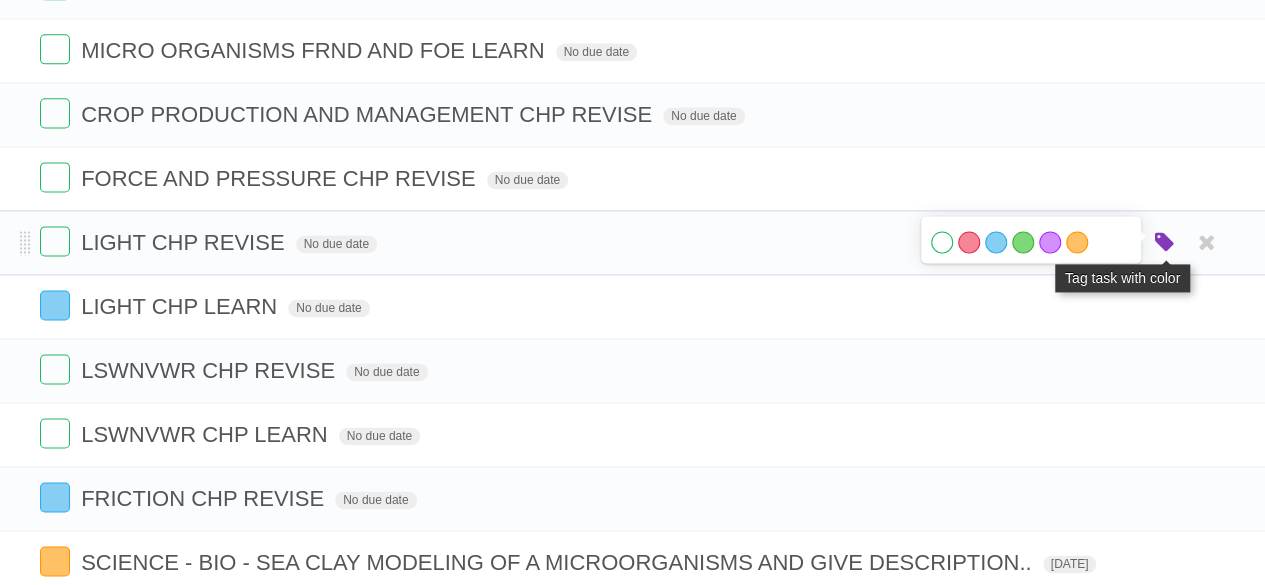 click at bounding box center [1164, 243] 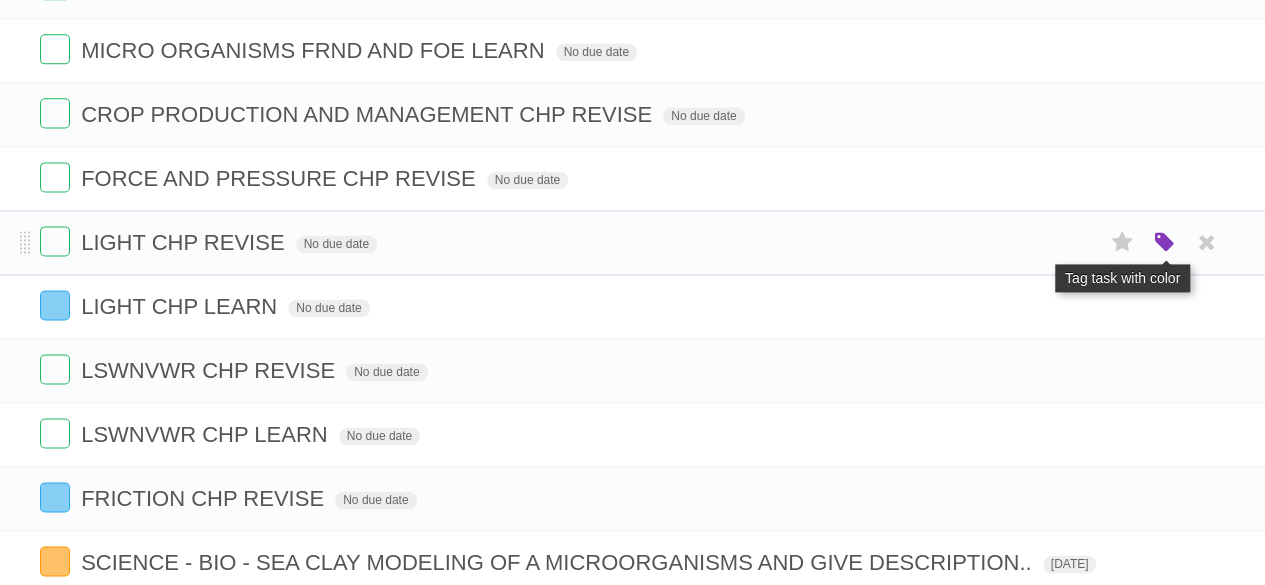 click at bounding box center [1164, 243] 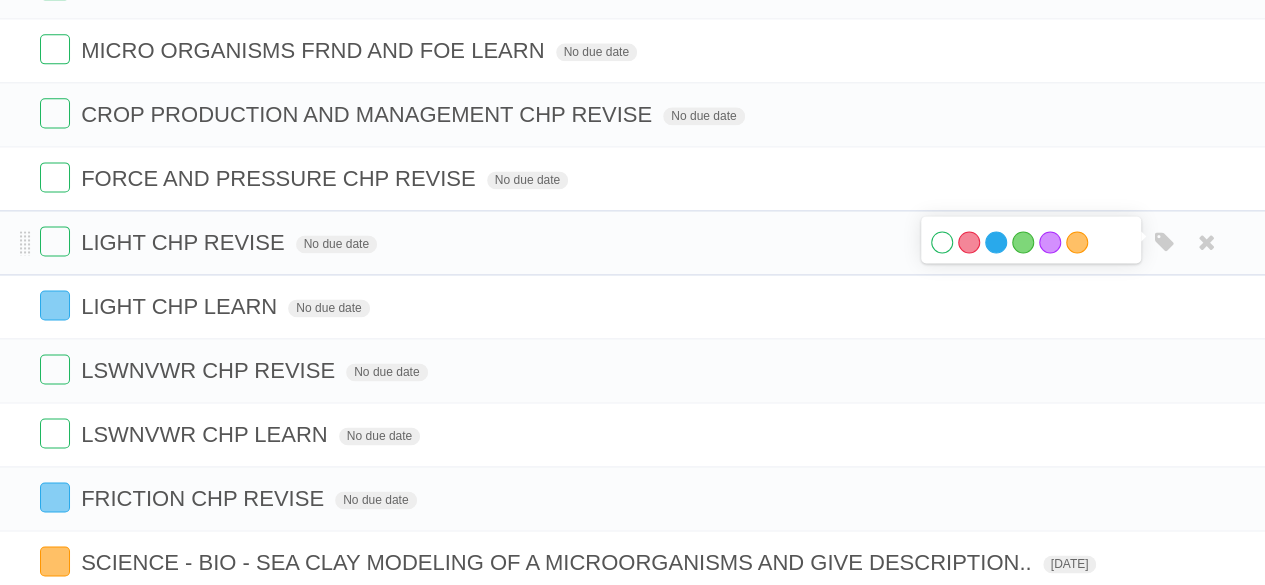 click on "Blue" at bounding box center (996, 242) 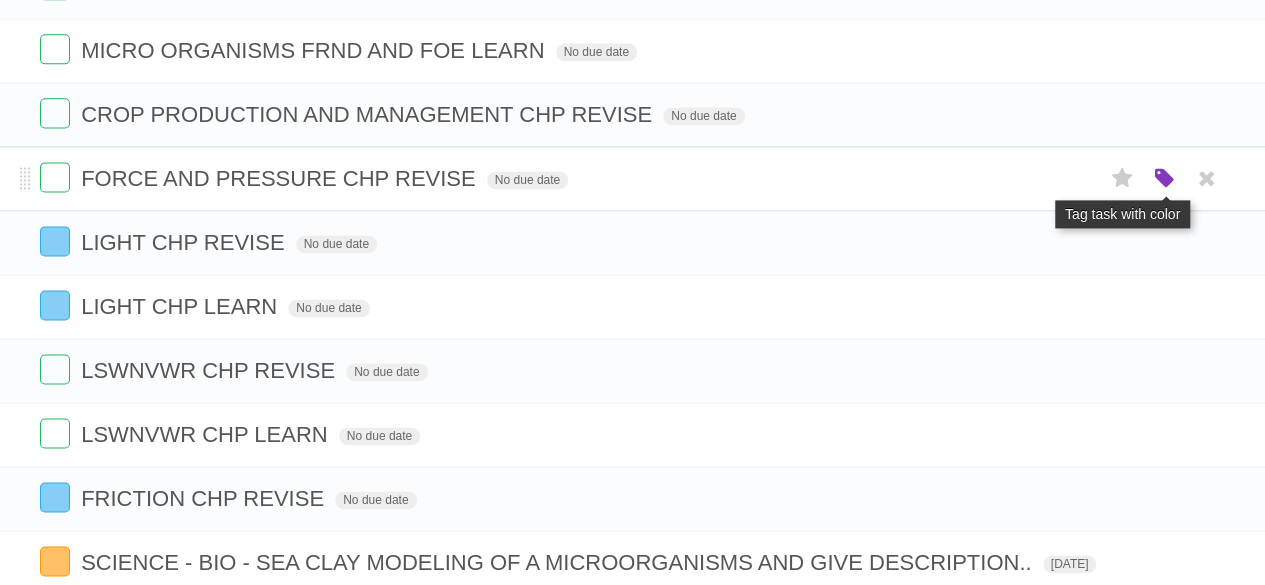 click at bounding box center (1164, 179) 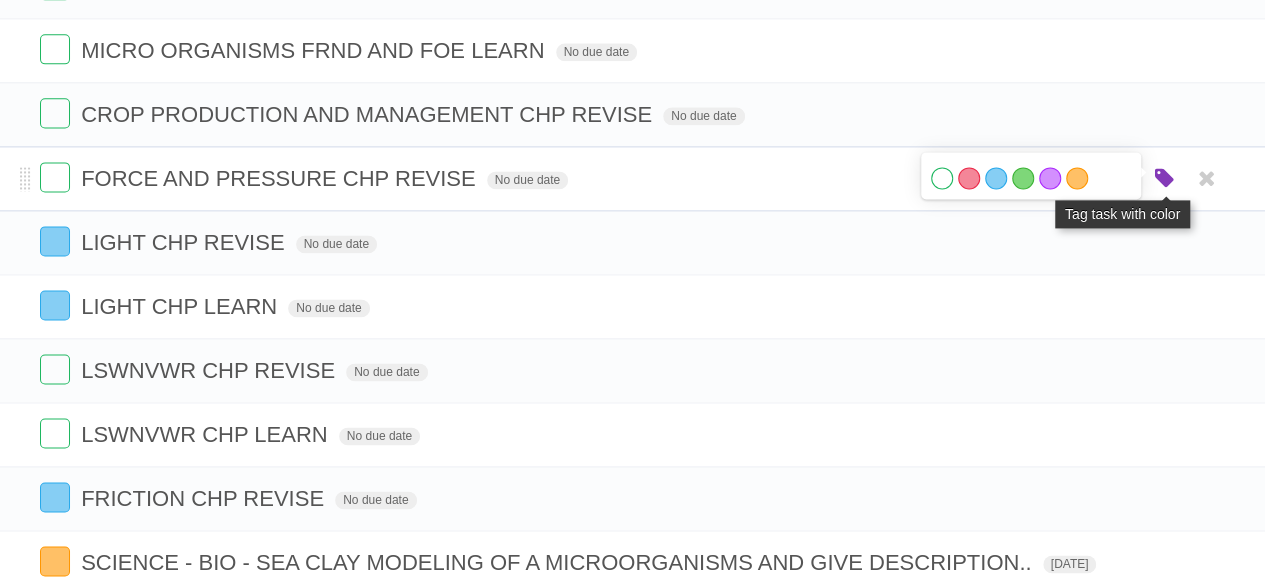 click at bounding box center (1164, 179) 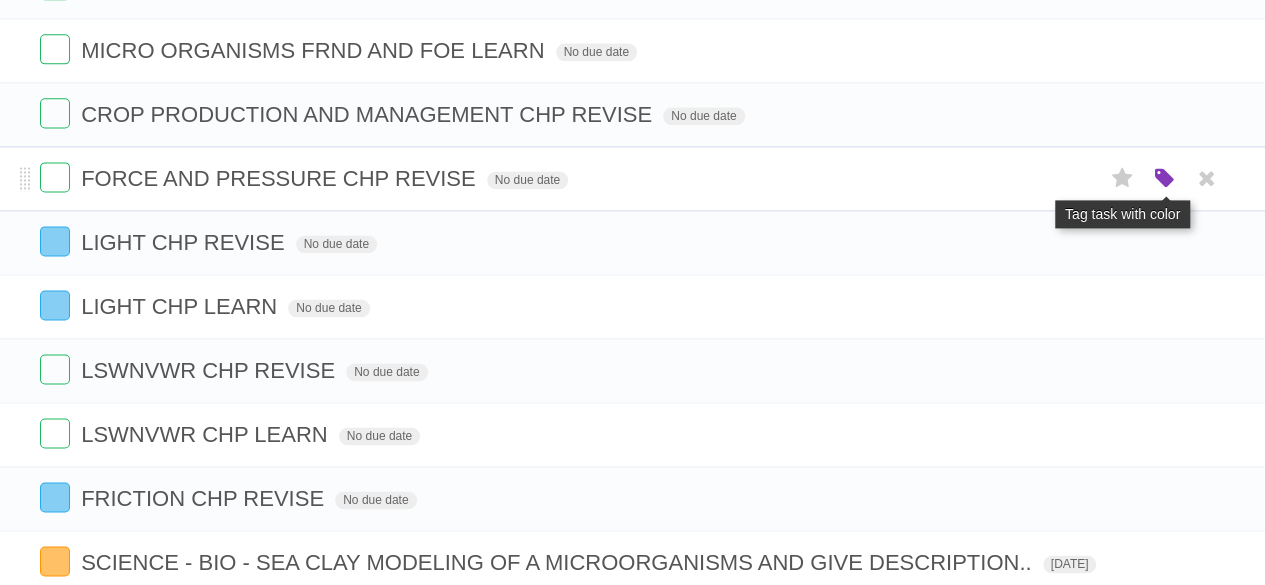 click at bounding box center [1164, 179] 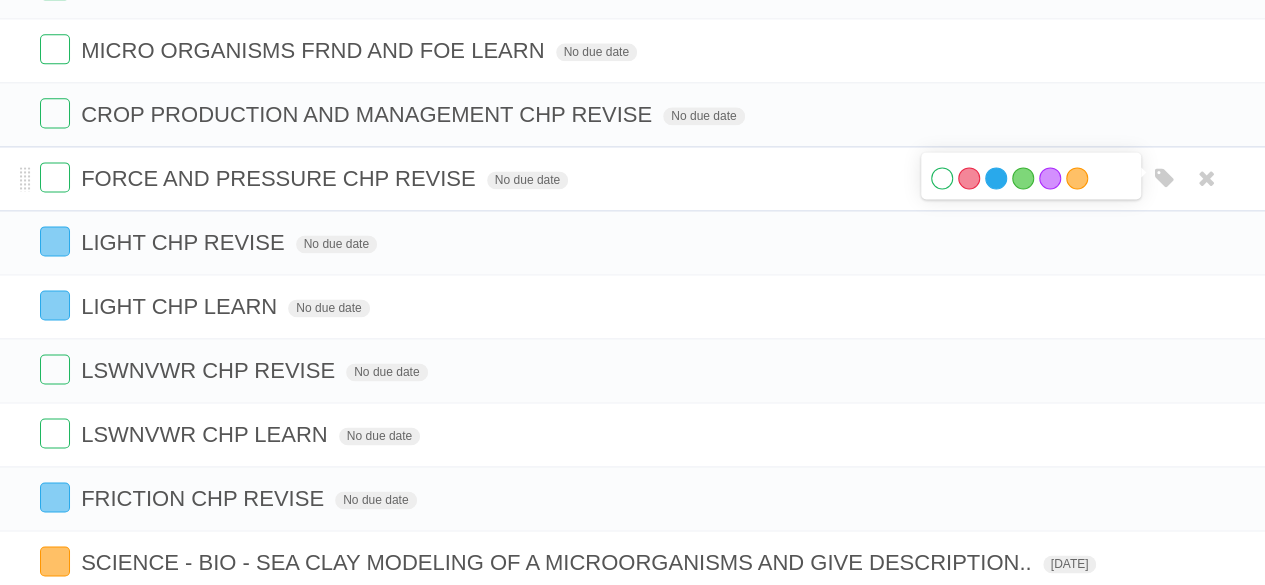 click on "Blue" at bounding box center (996, 178) 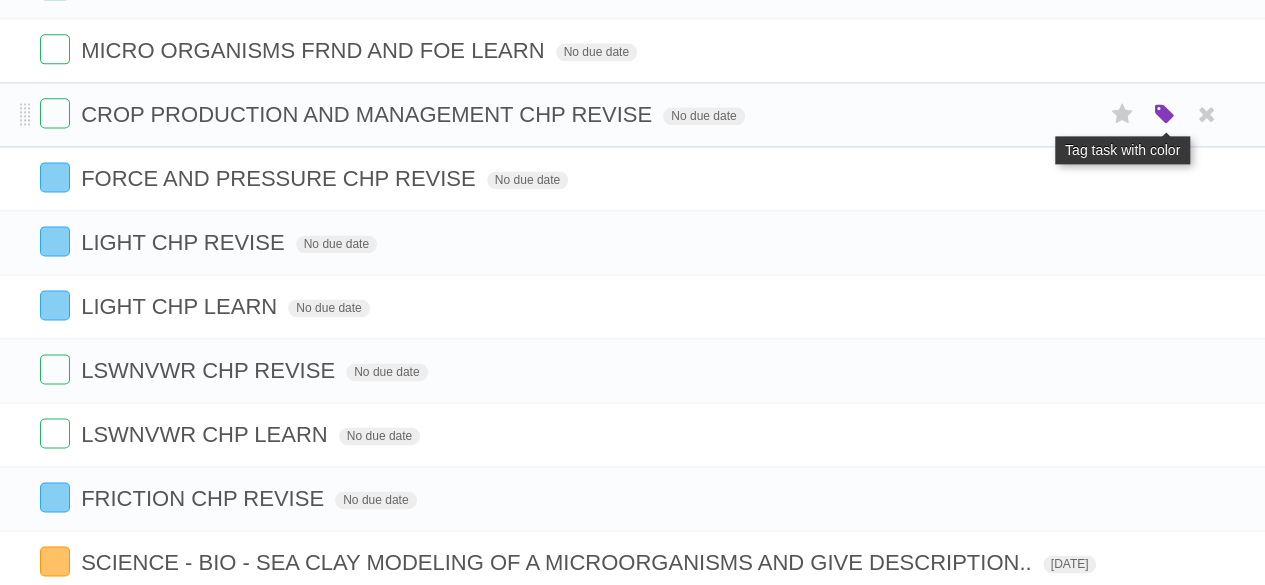 click at bounding box center (1164, 115) 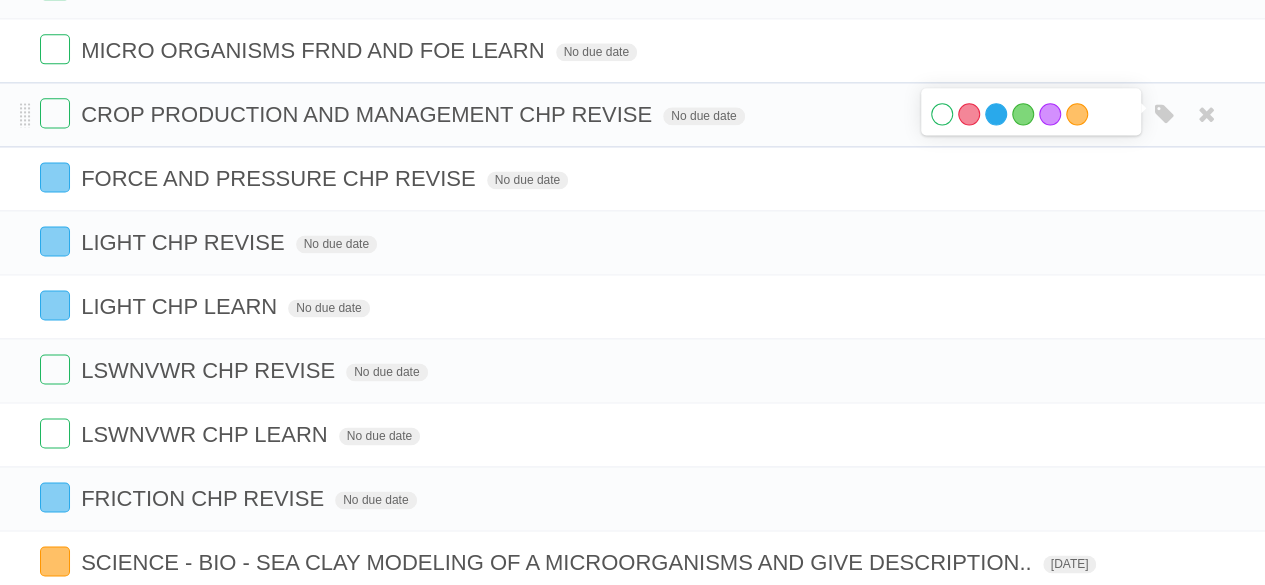 click on "Blue" at bounding box center (996, 114) 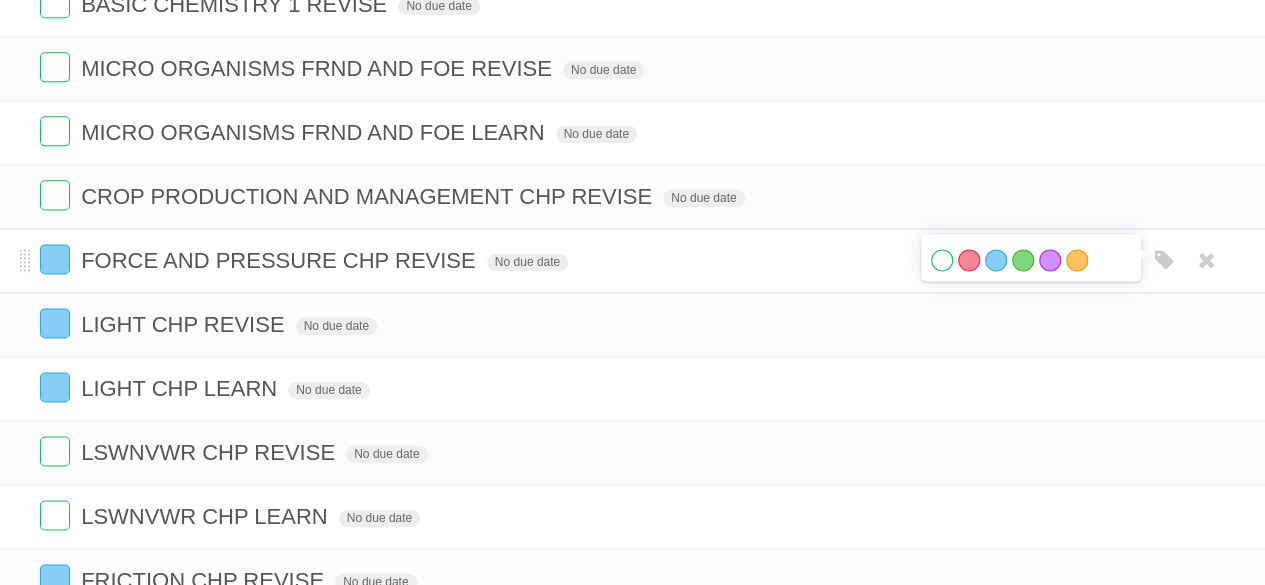 scroll, scrollTop: 1200, scrollLeft: 0, axis: vertical 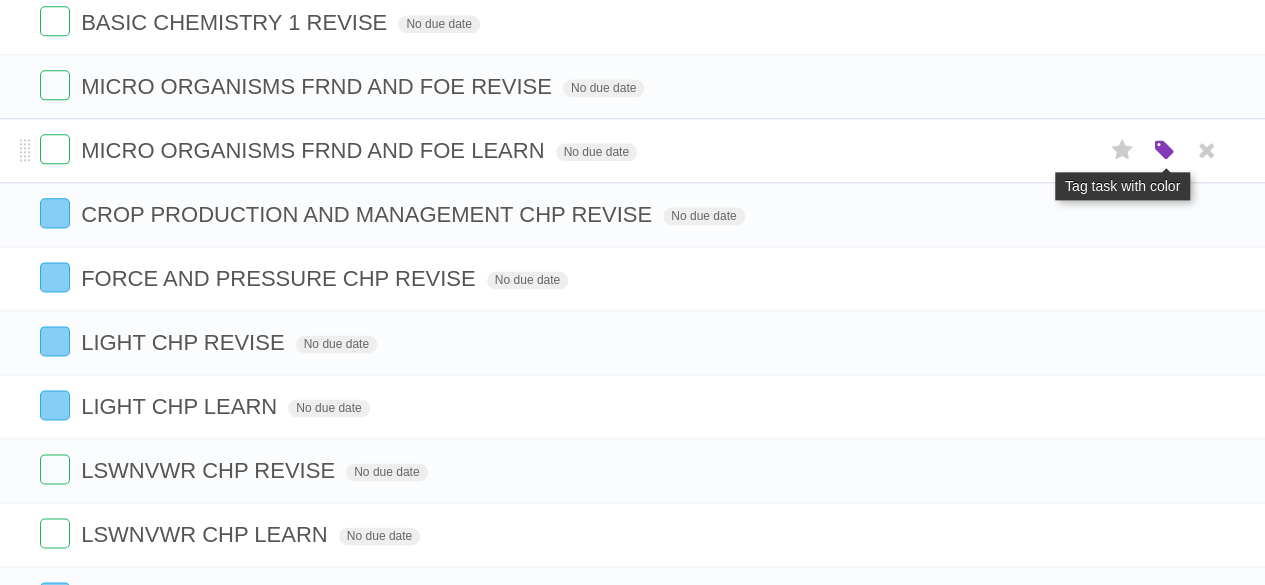 click at bounding box center [1164, 151] 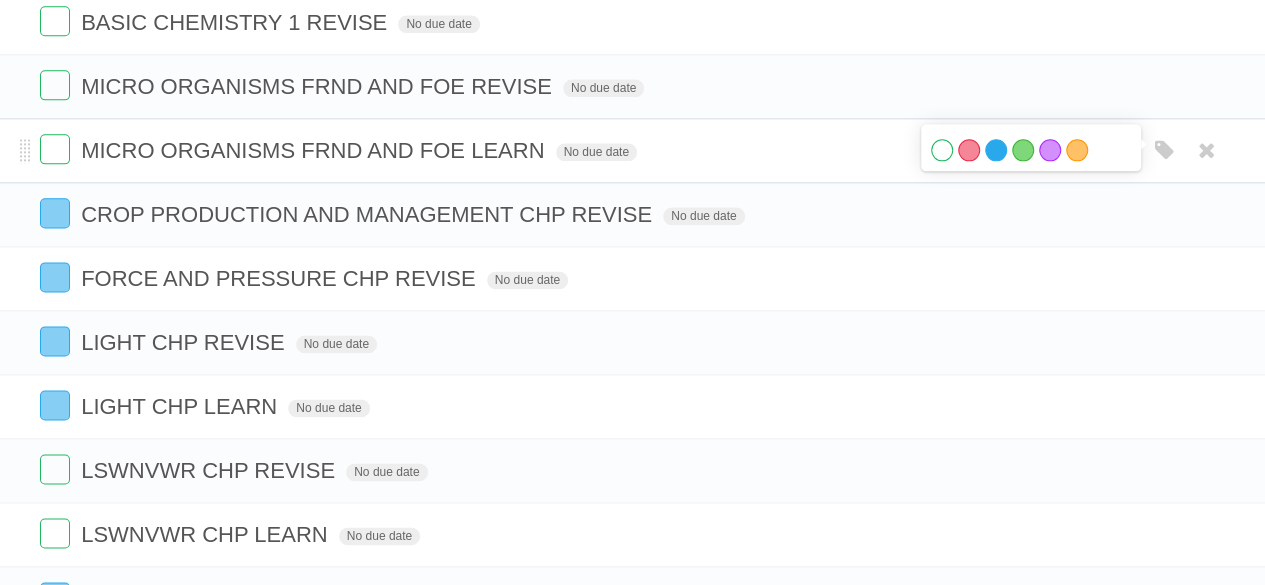 click on "Blue" at bounding box center [996, 150] 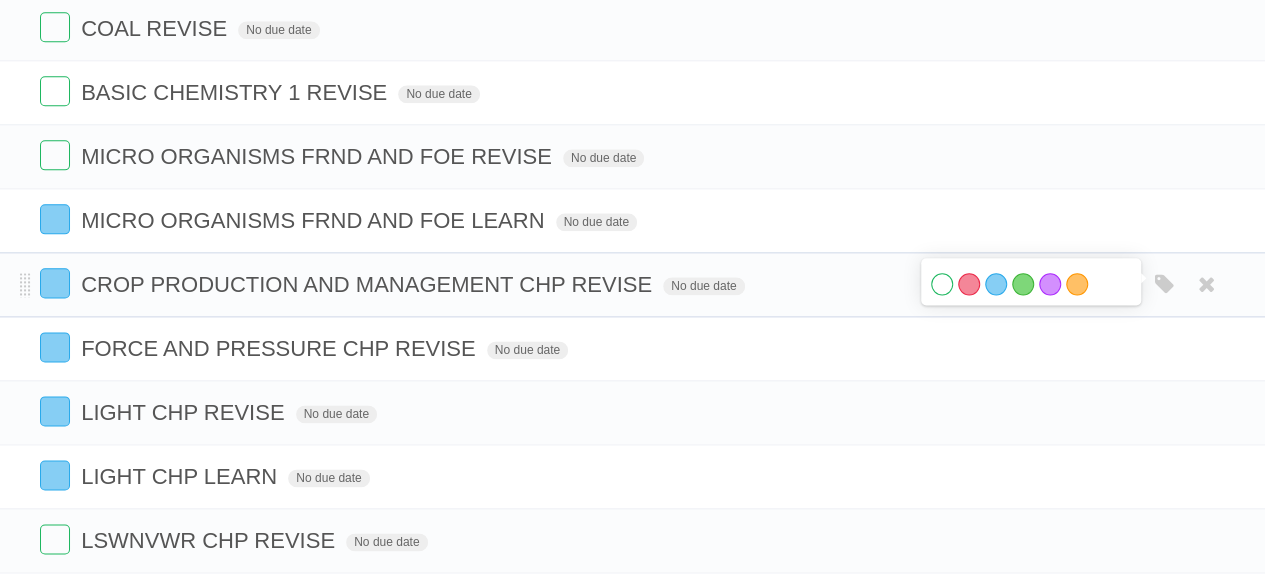 scroll, scrollTop: 1100, scrollLeft: 0, axis: vertical 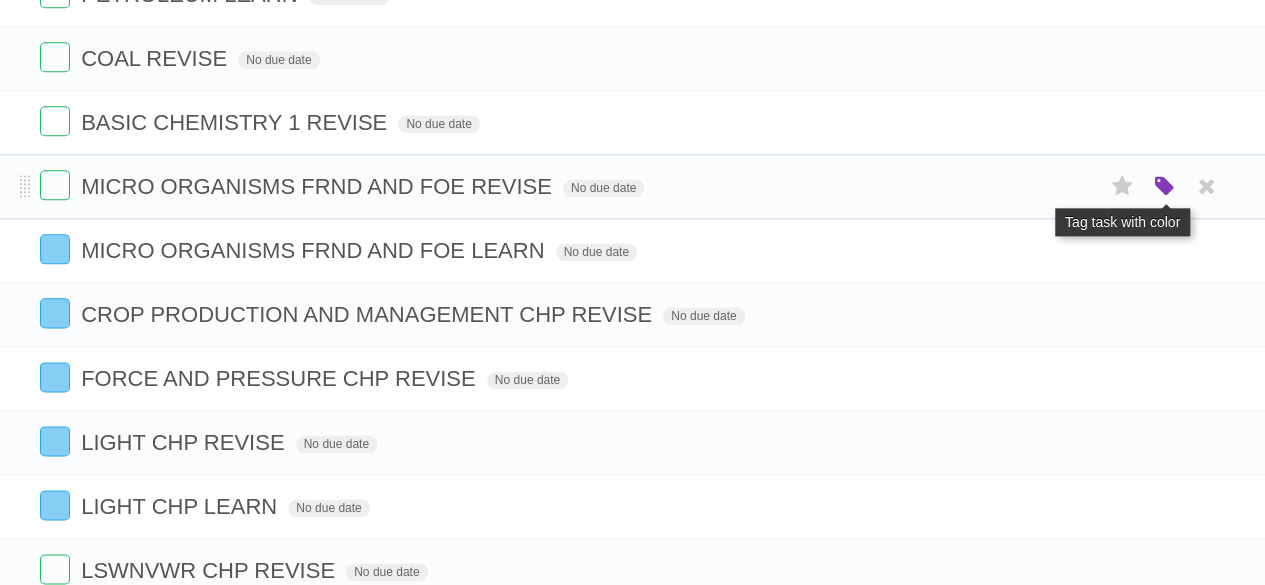 click at bounding box center [1164, 187] 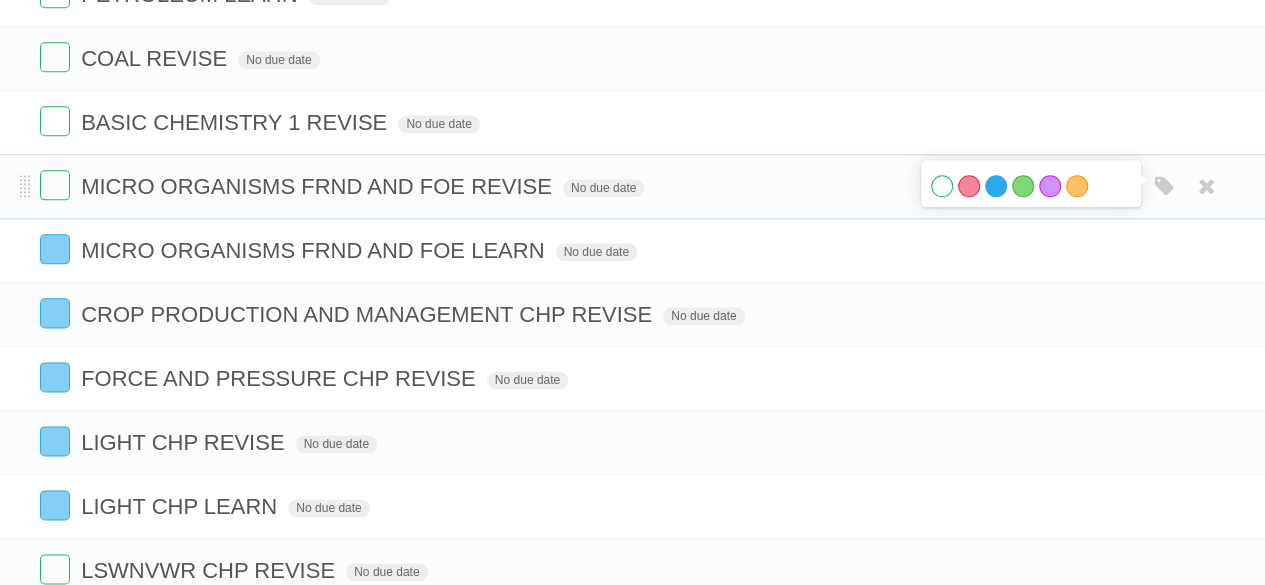 click on "Blue" at bounding box center (996, 186) 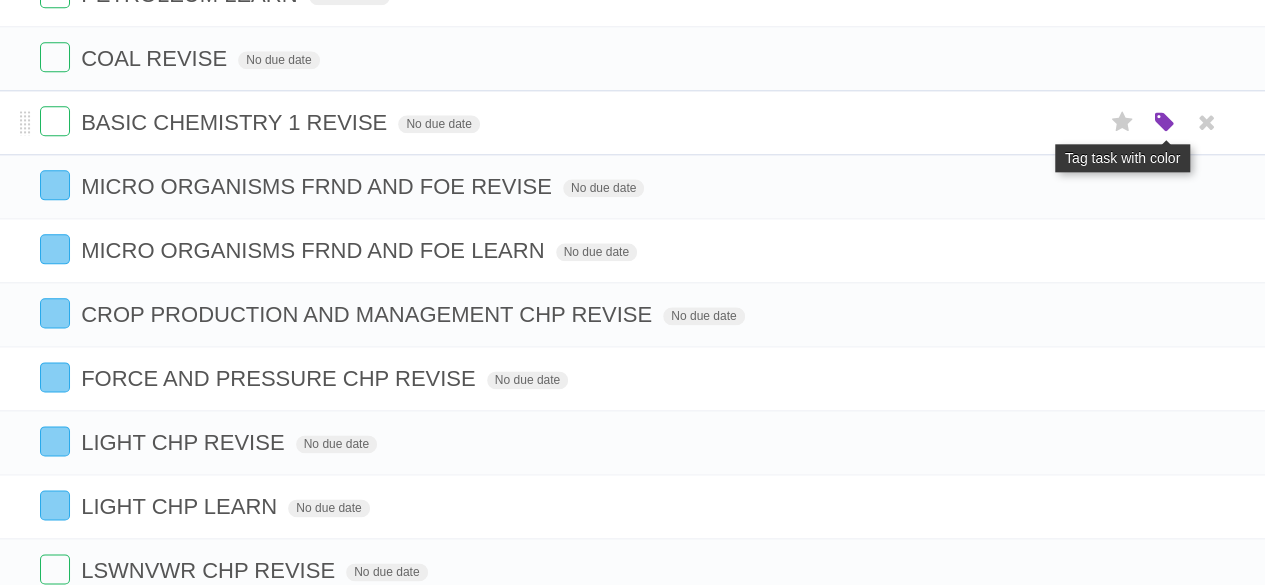 click at bounding box center (1164, 123) 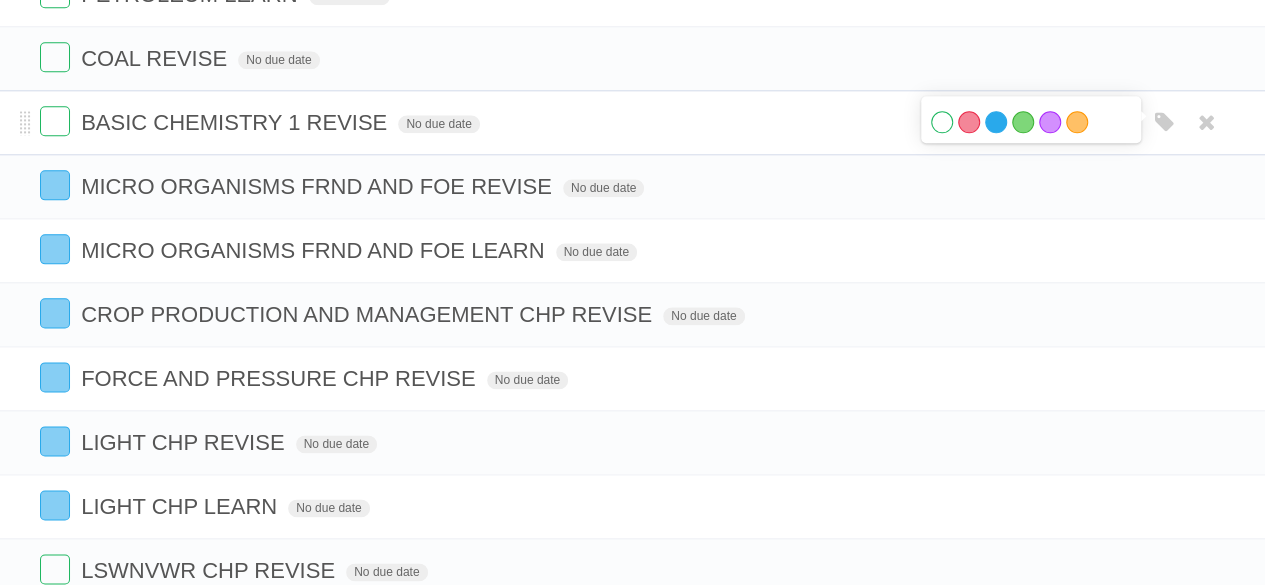 click on "Blue" at bounding box center [996, 122] 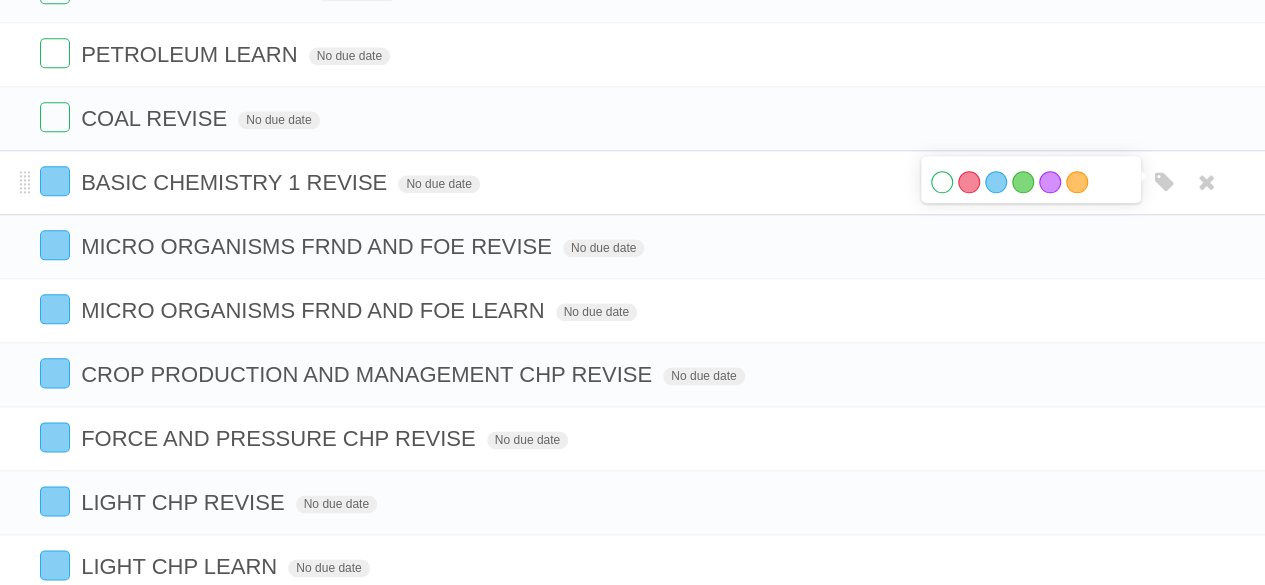 scroll, scrollTop: 1000, scrollLeft: 0, axis: vertical 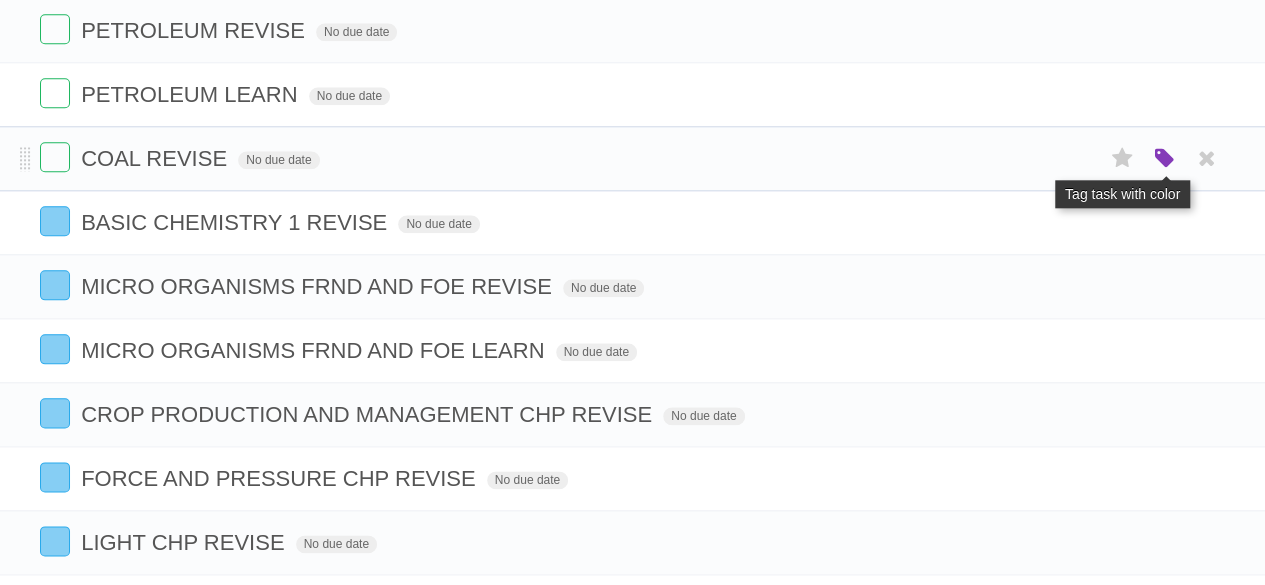 click at bounding box center [1164, 159] 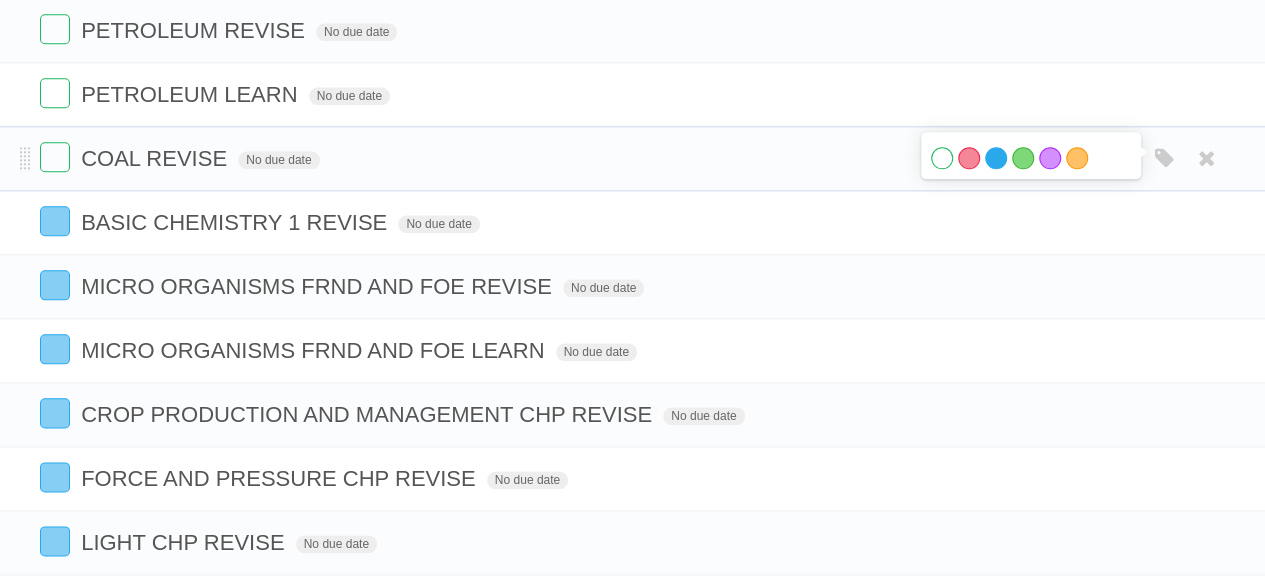 click on "Blue" at bounding box center (996, 158) 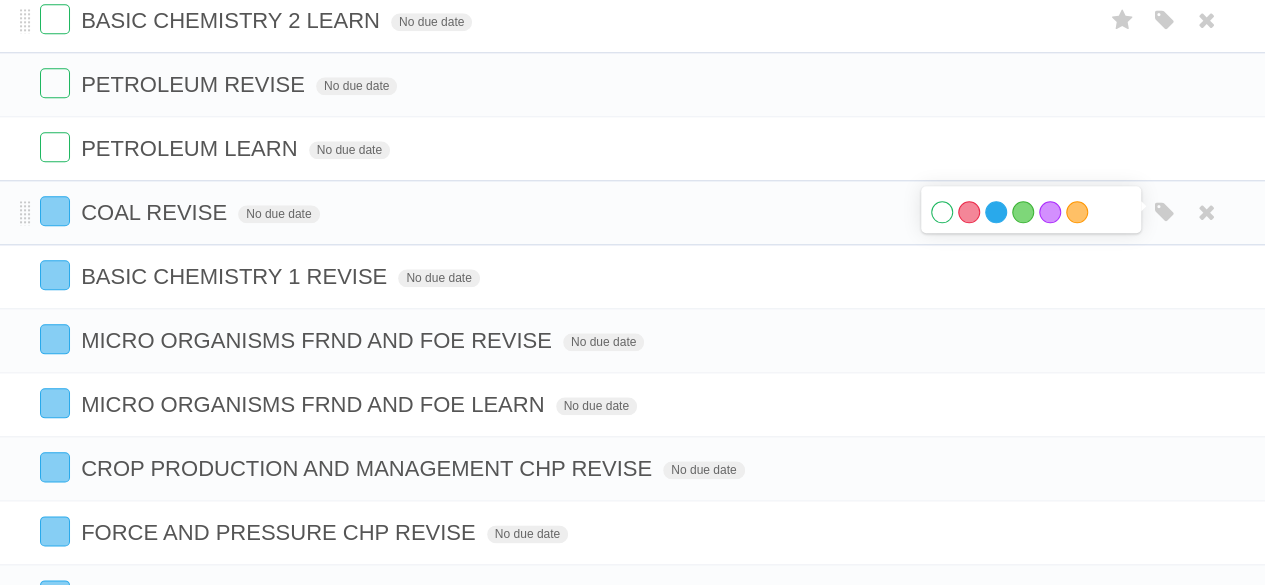 scroll, scrollTop: 900, scrollLeft: 0, axis: vertical 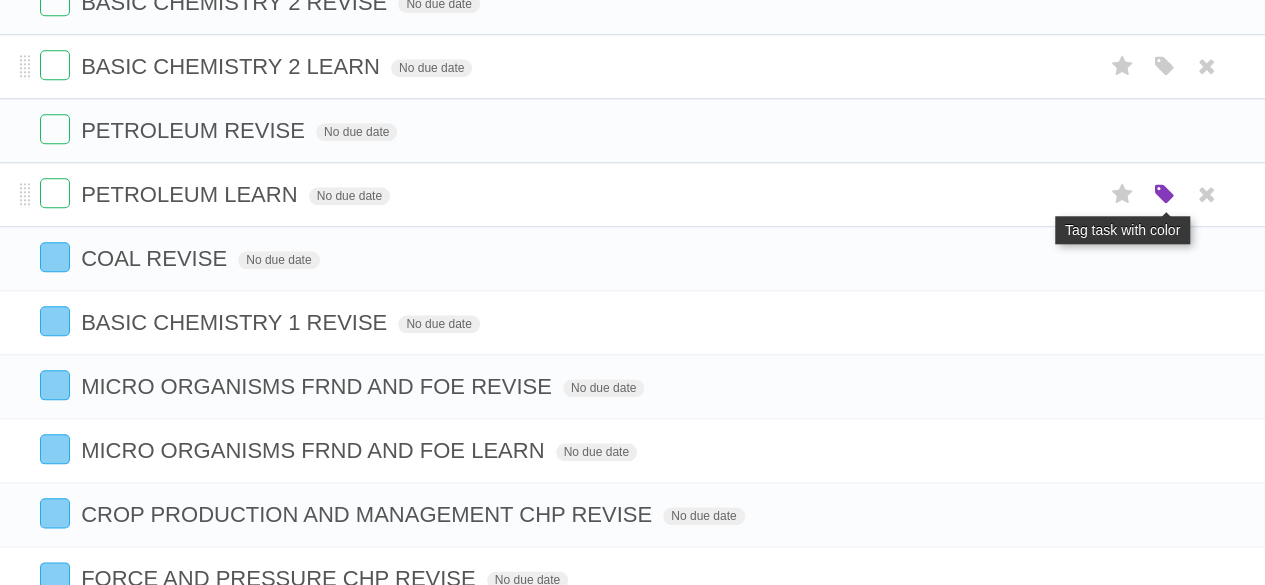 click at bounding box center (1164, 195) 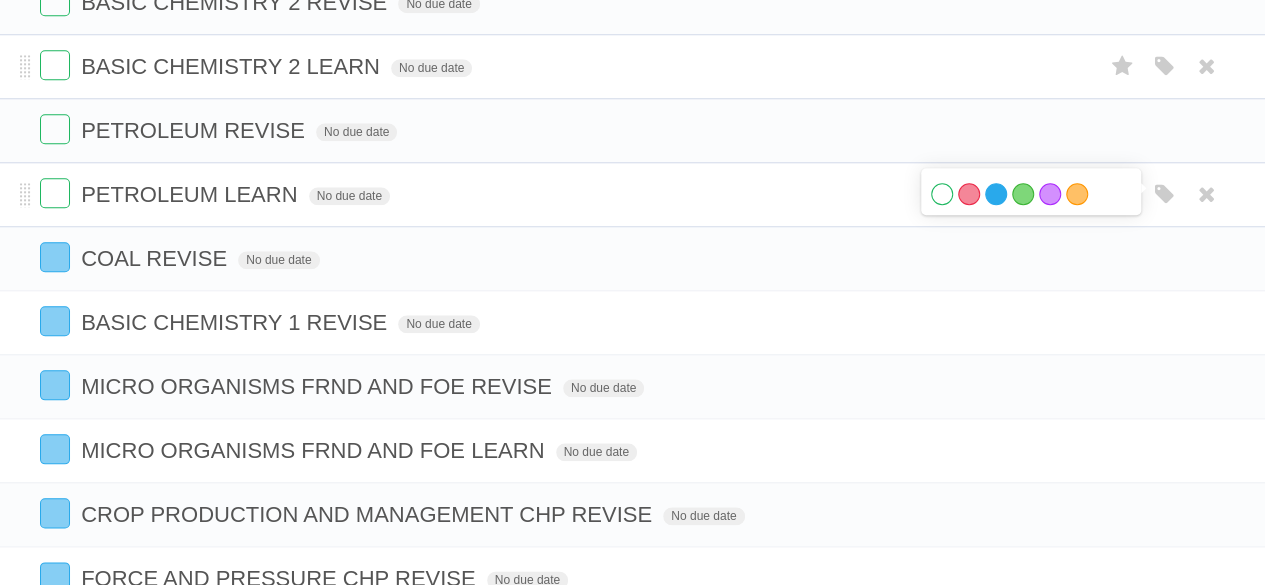 click on "Blue" at bounding box center (996, 194) 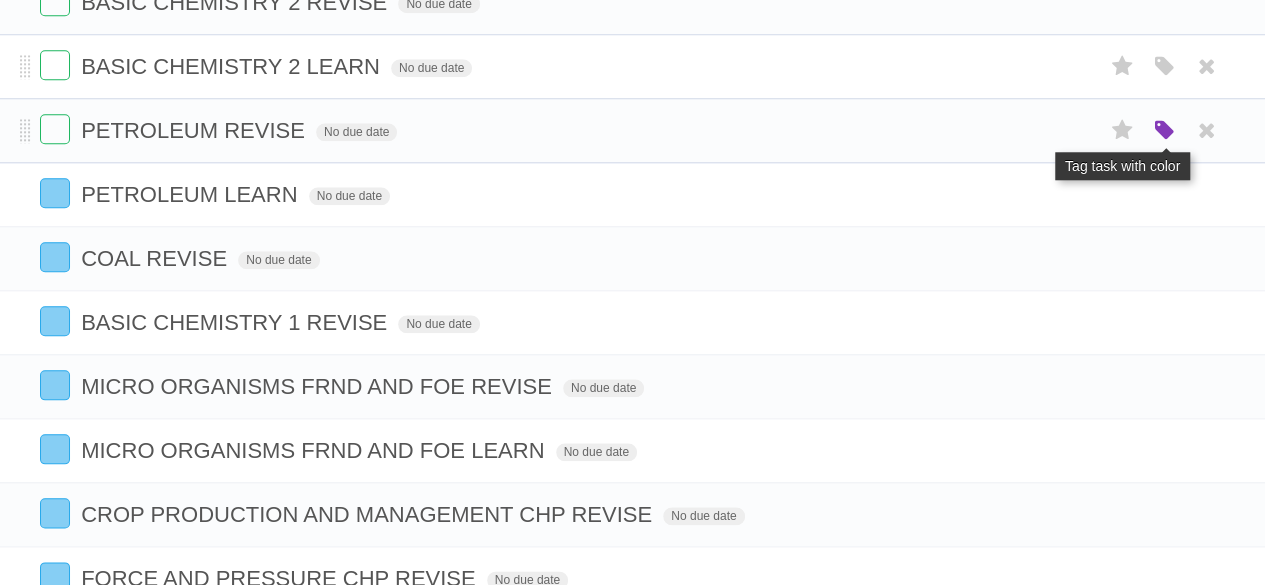 click at bounding box center [1164, 131] 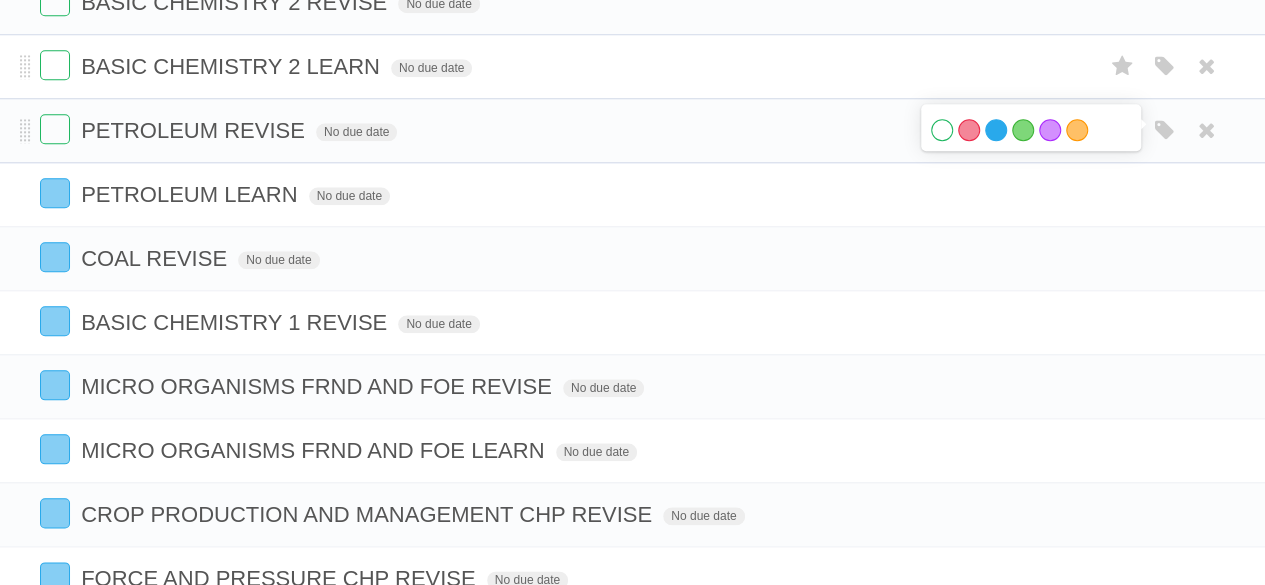 click on "Blue" at bounding box center [996, 130] 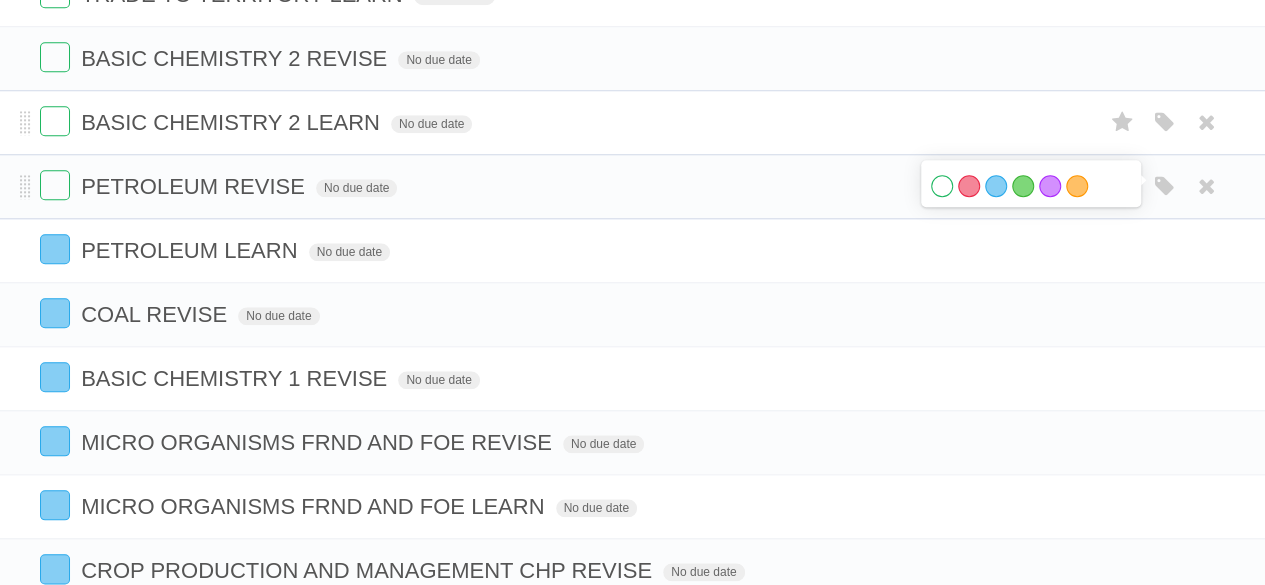 scroll, scrollTop: 800, scrollLeft: 0, axis: vertical 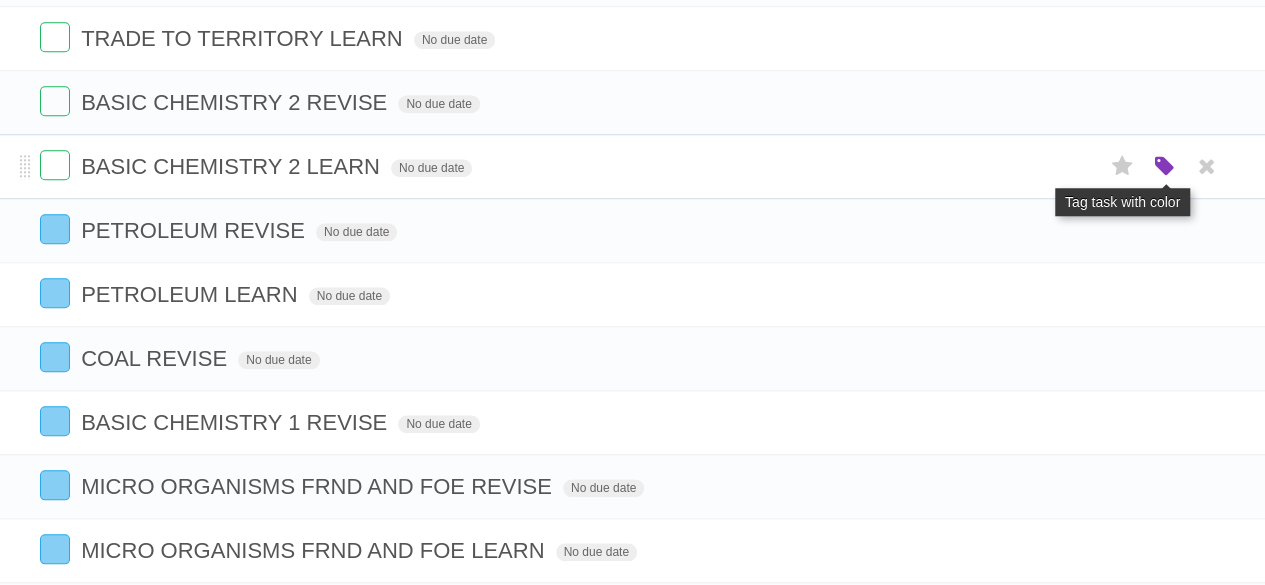click at bounding box center (1164, 167) 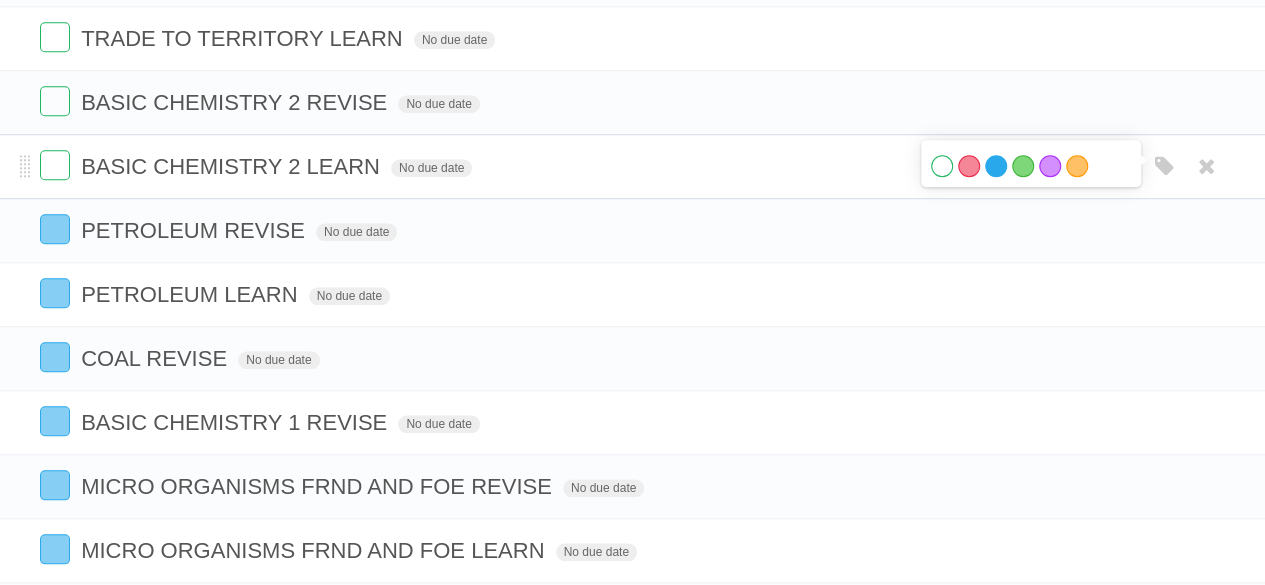 click on "Blue" at bounding box center [996, 166] 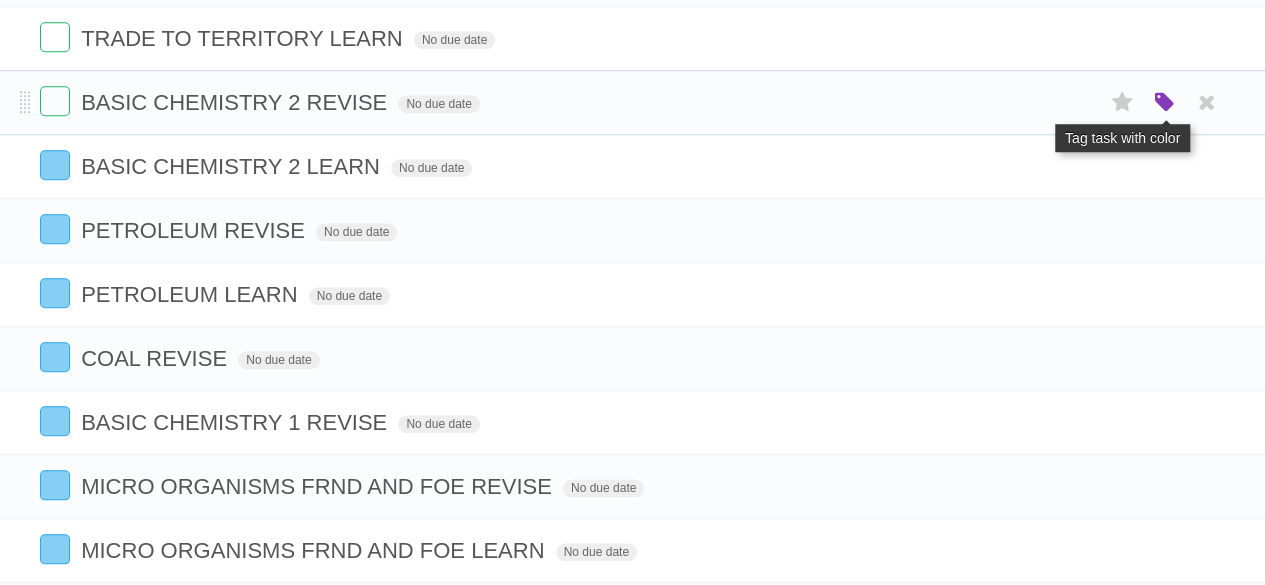 click at bounding box center (1164, 103) 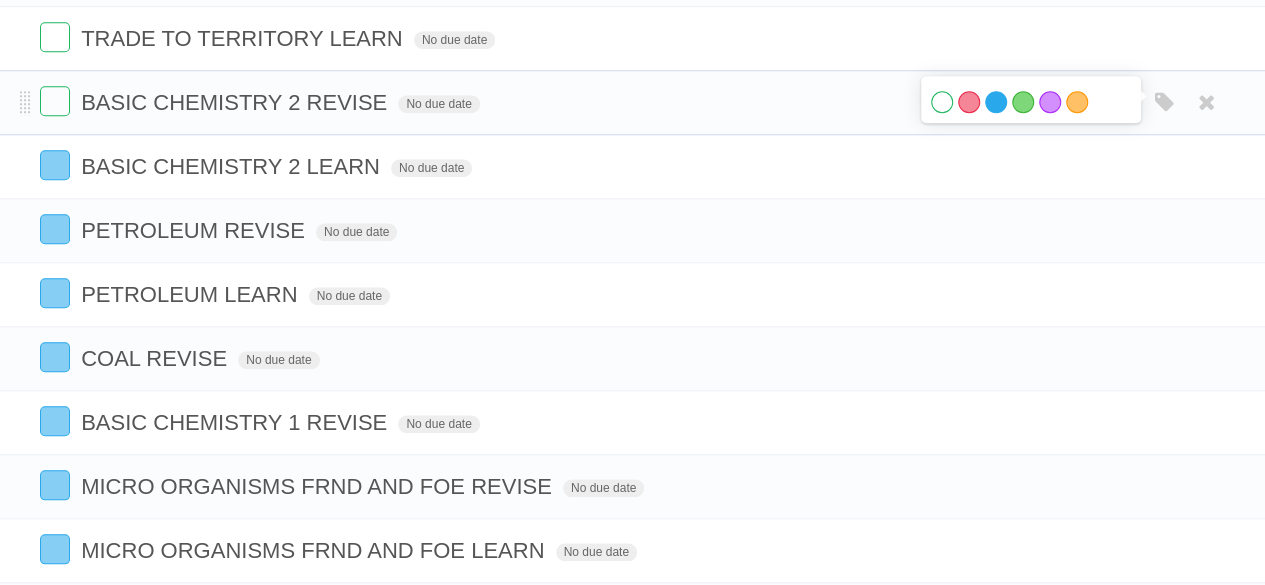 click on "Blue" at bounding box center (996, 102) 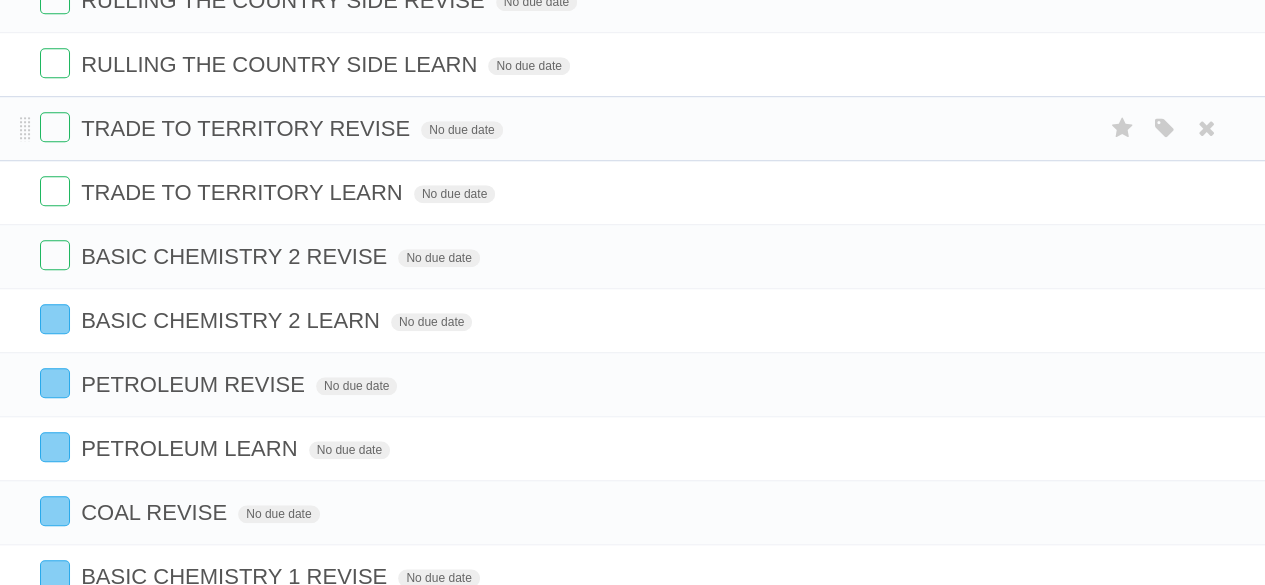 scroll, scrollTop: 600, scrollLeft: 0, axis: vertical 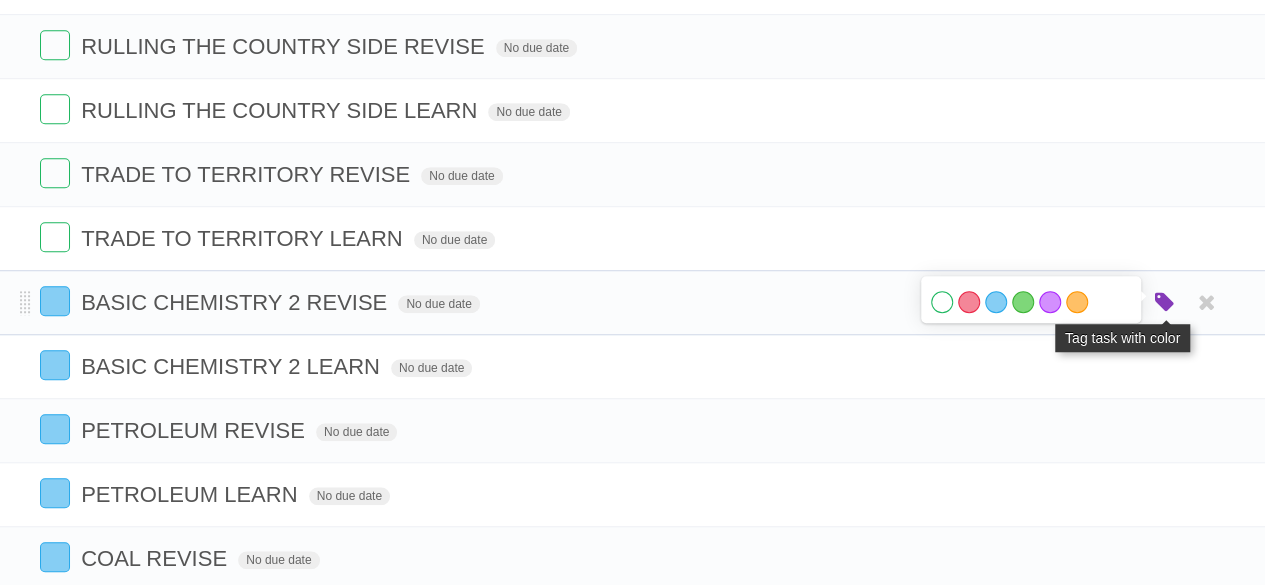 click at bounding box center (1164, 303) 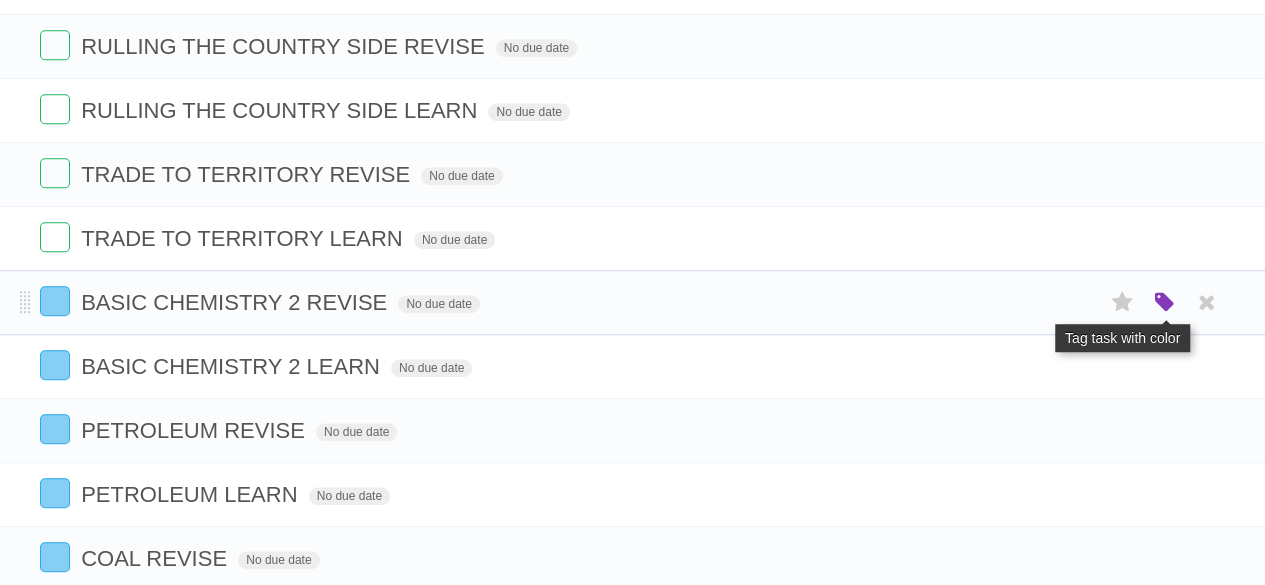 click at bounding box center [1164, 303] 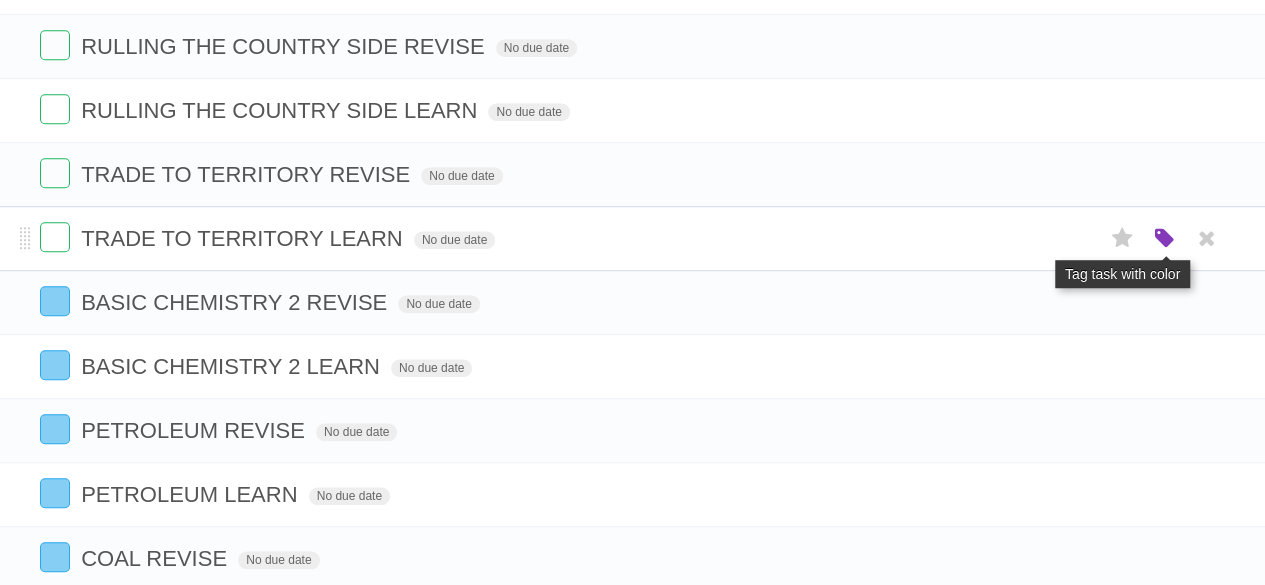 click at bounding box center [1164, 239] 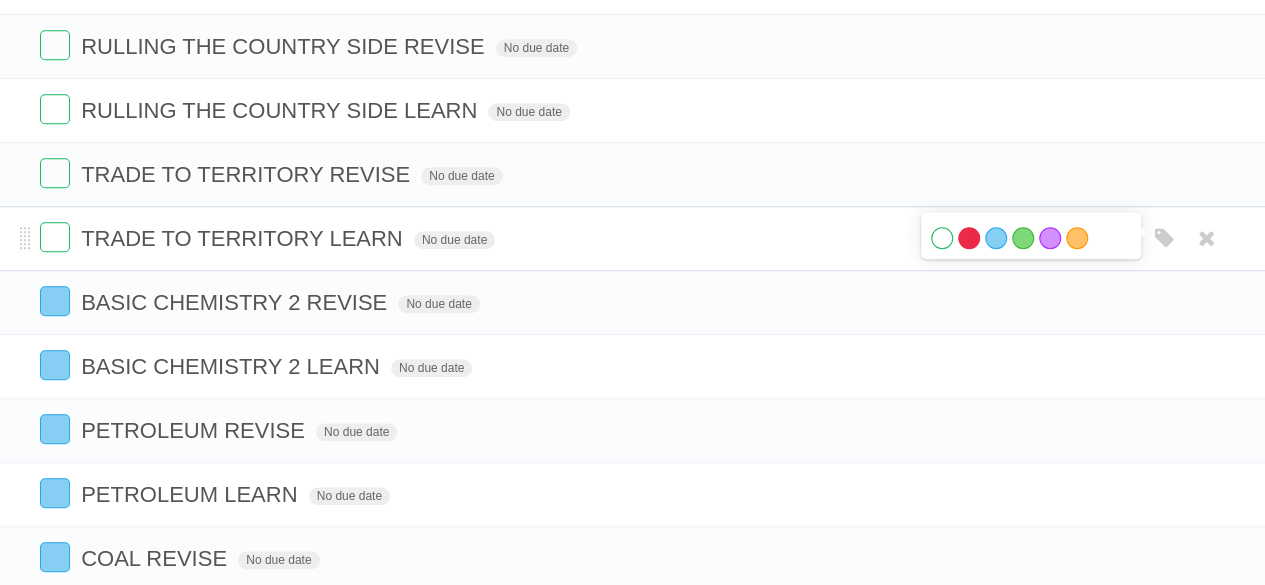 click on "Red" at bounding box center [969, 238] 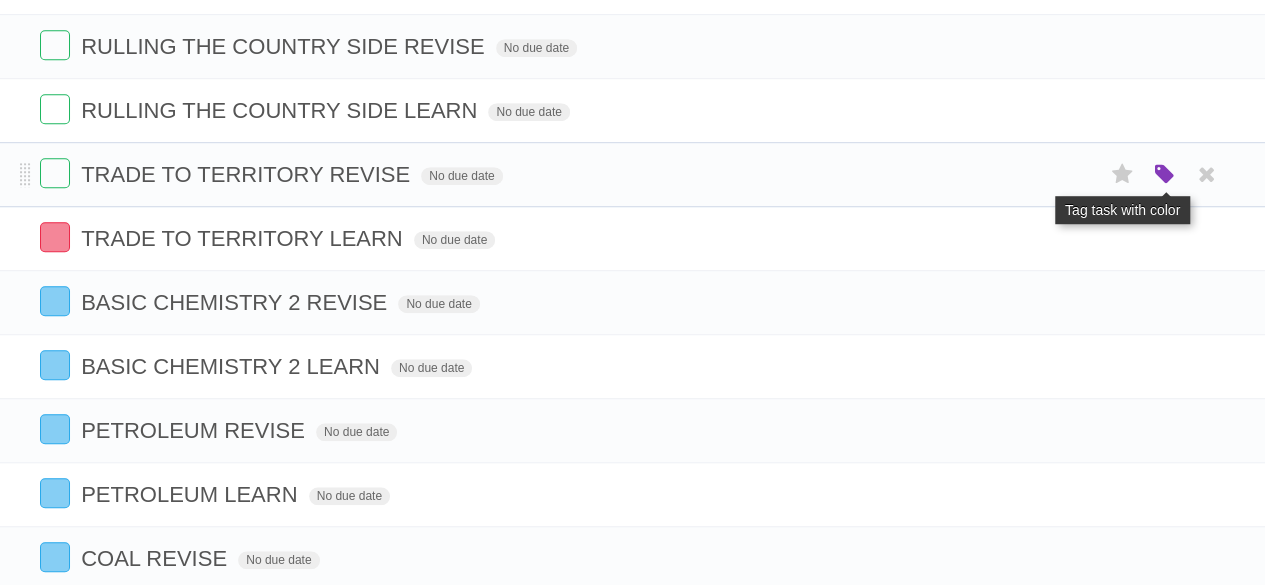 click at bounding box center (1164, 175) 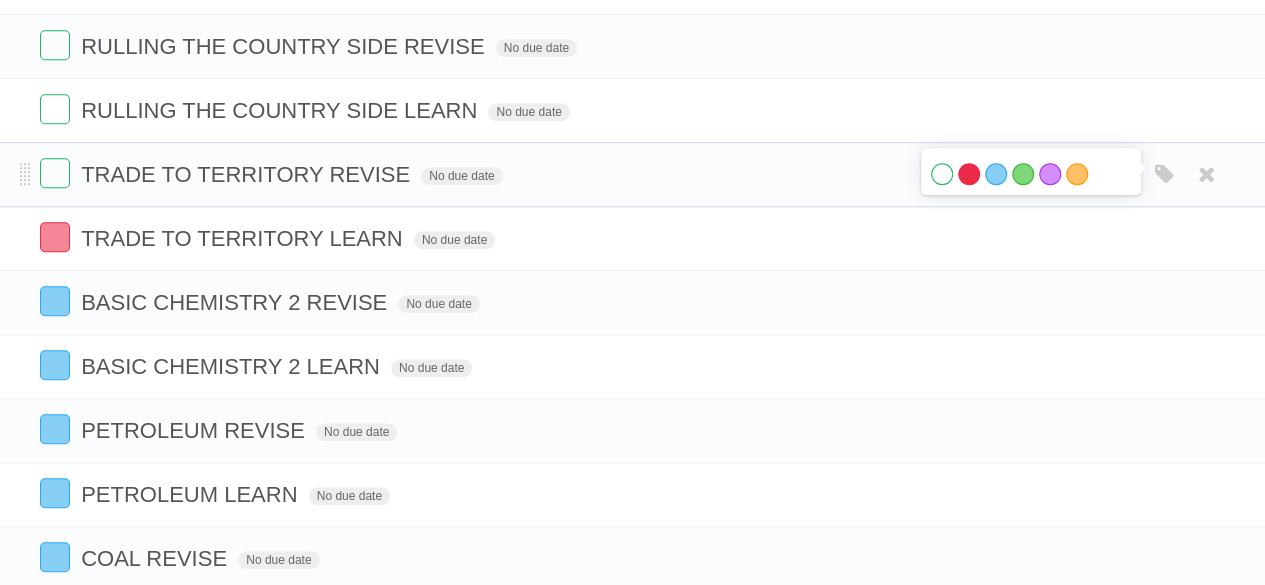 click on "Red" at bounding box center (969, 174) 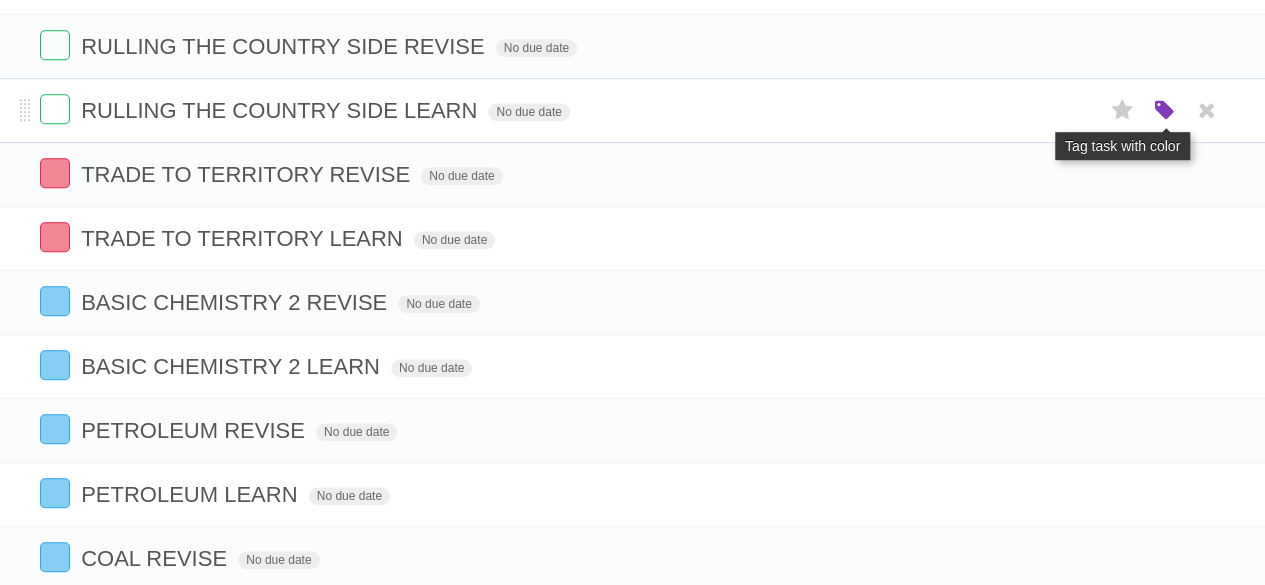 click at bounding box center [1164, 111] 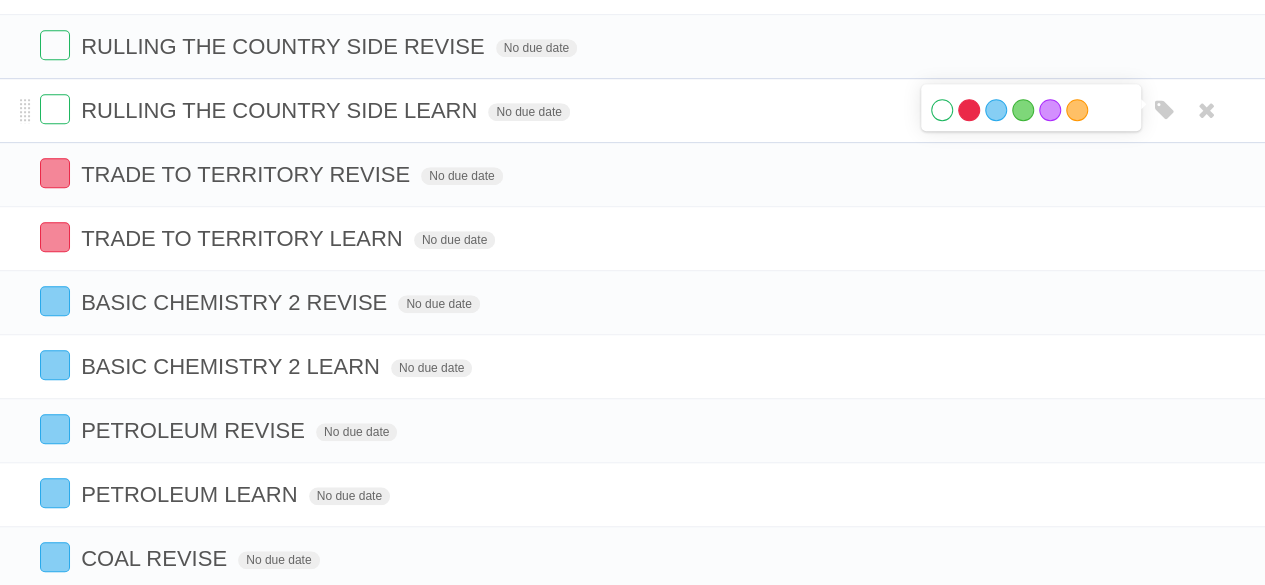 click on "Red" at bounding box center (969, 110) 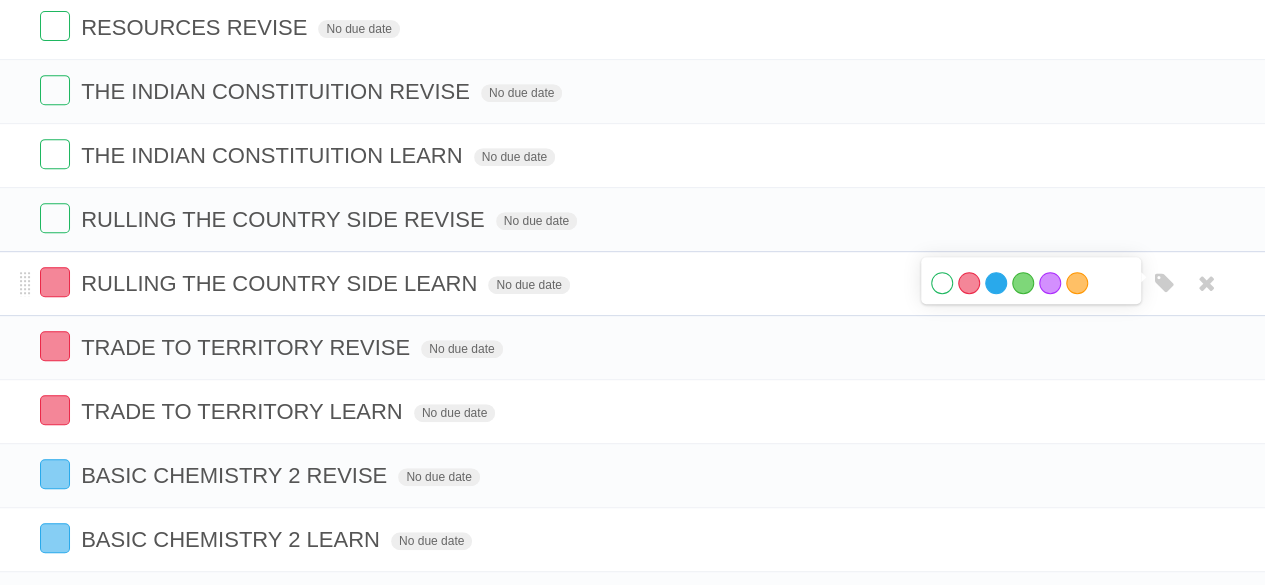 scroll, scrollTop: 400, scrollLeft: 0, axis: vertical 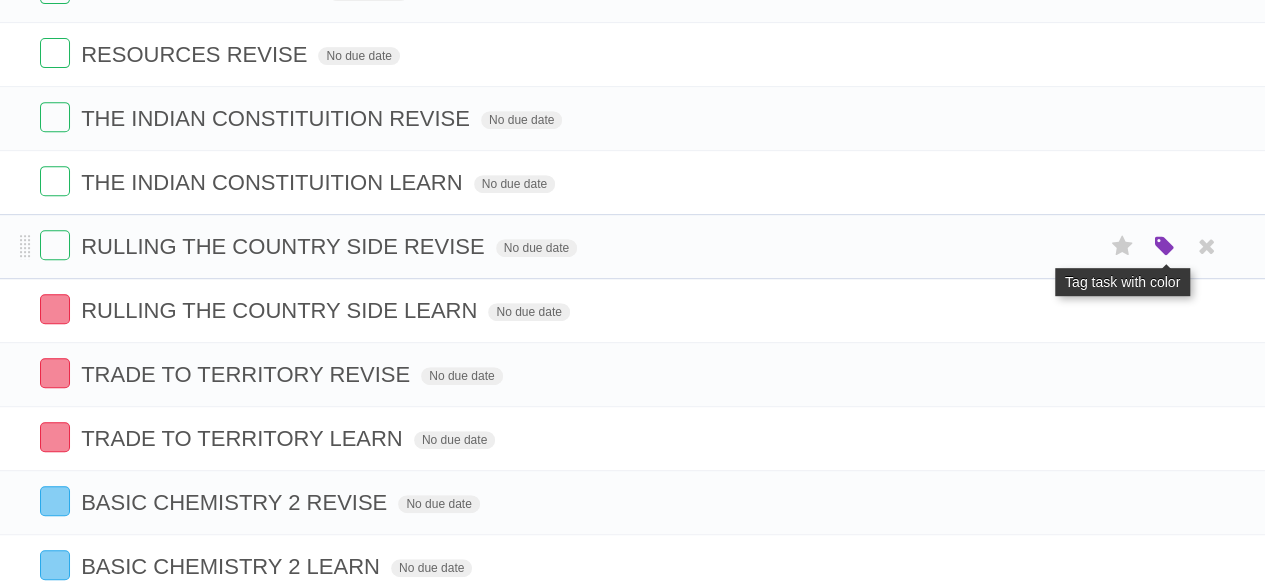click at bounding box center (1164, 247) 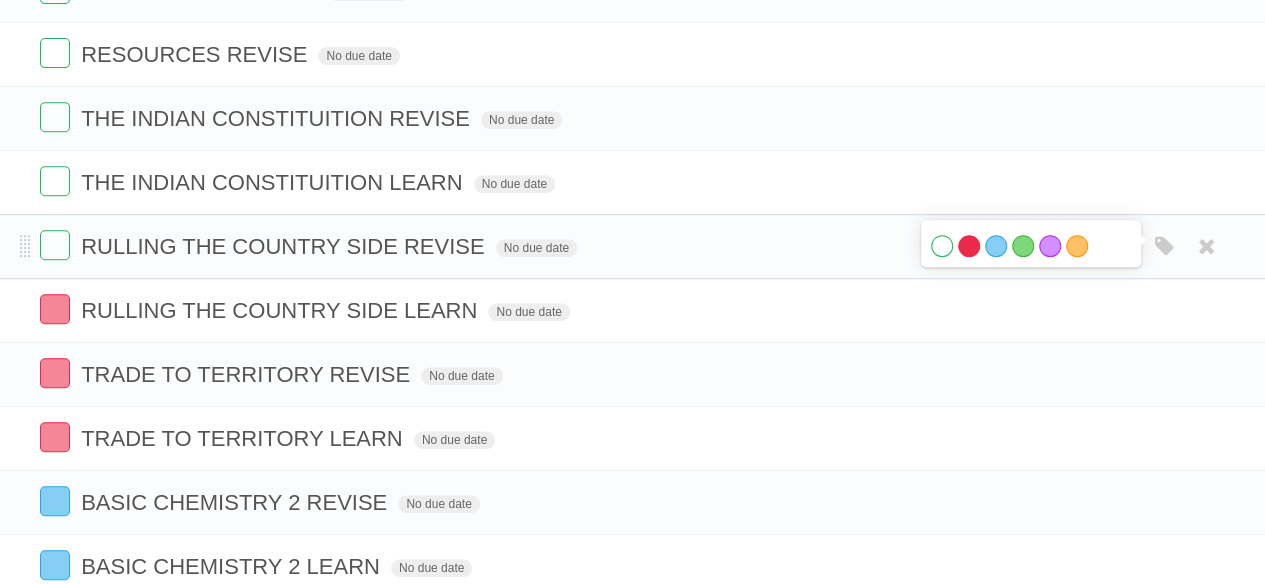 click on "Red" at bounding box center (969, 246) 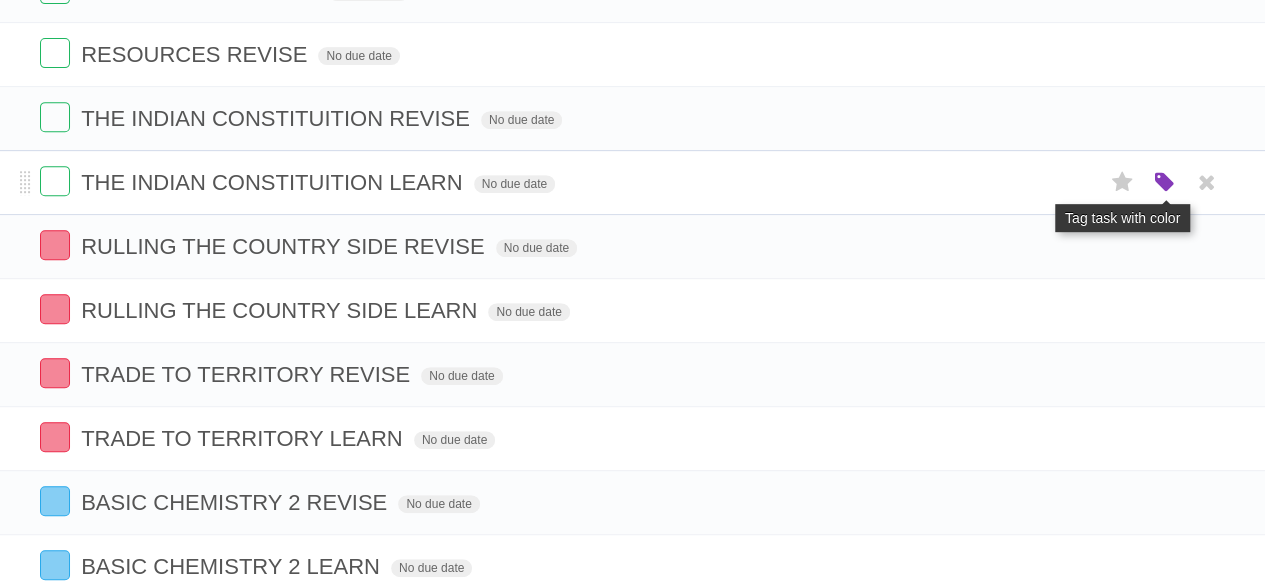 click at bounding box center [1164, 183] 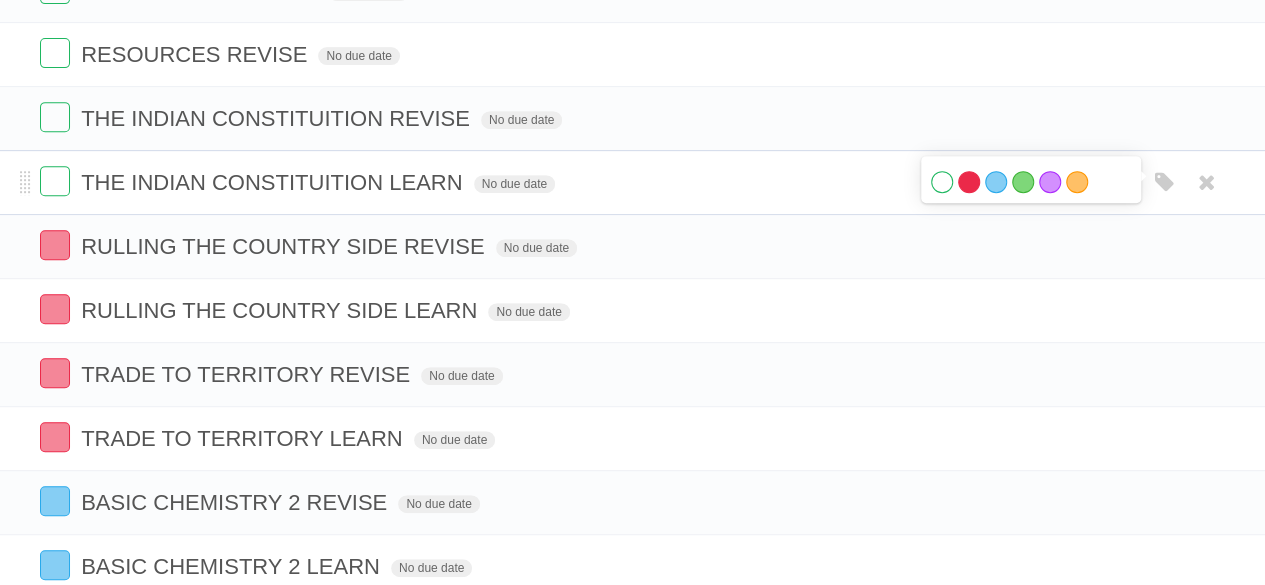 click on "Red" at bounding box center (969, 182) 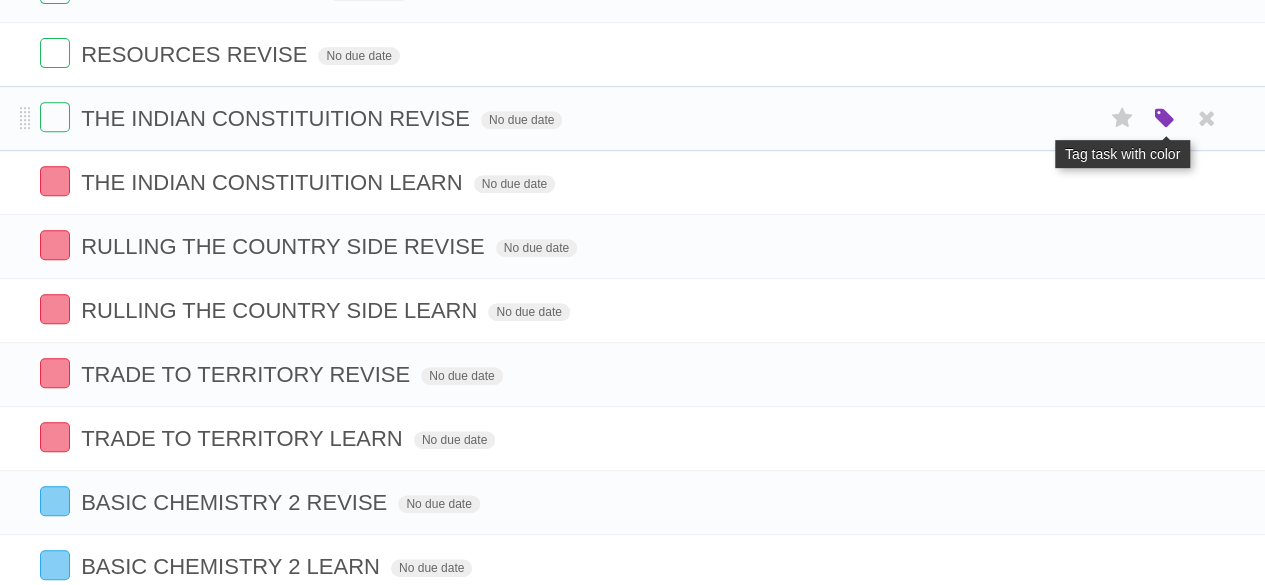 click at bounding box center (1164, 119) 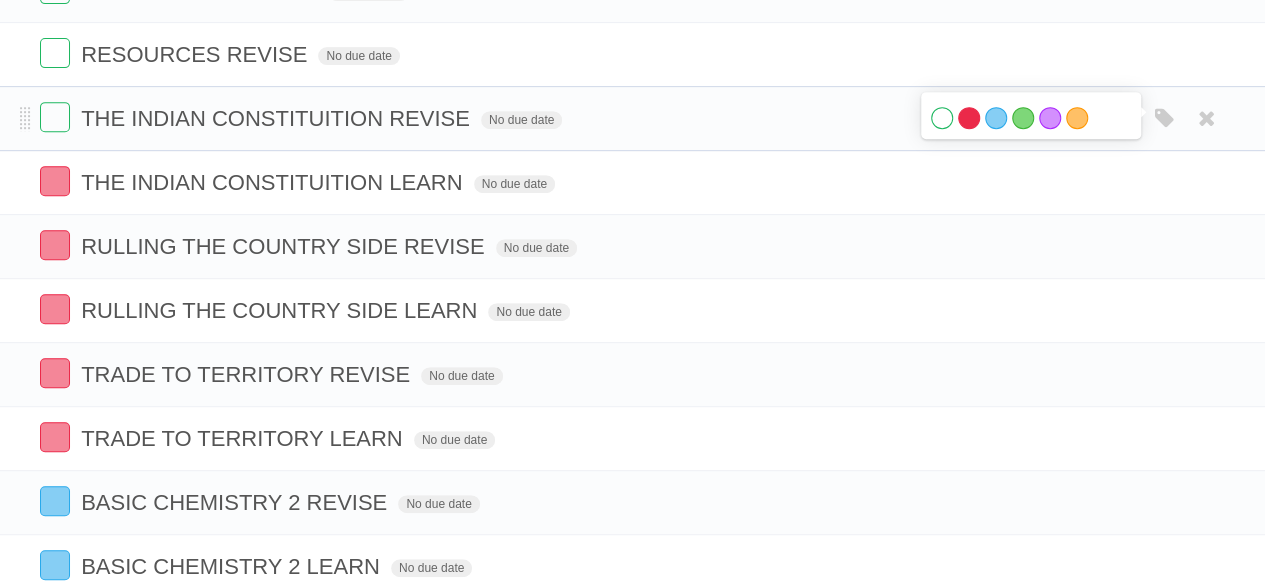 click on "Red" at bounding box center (969, 118) 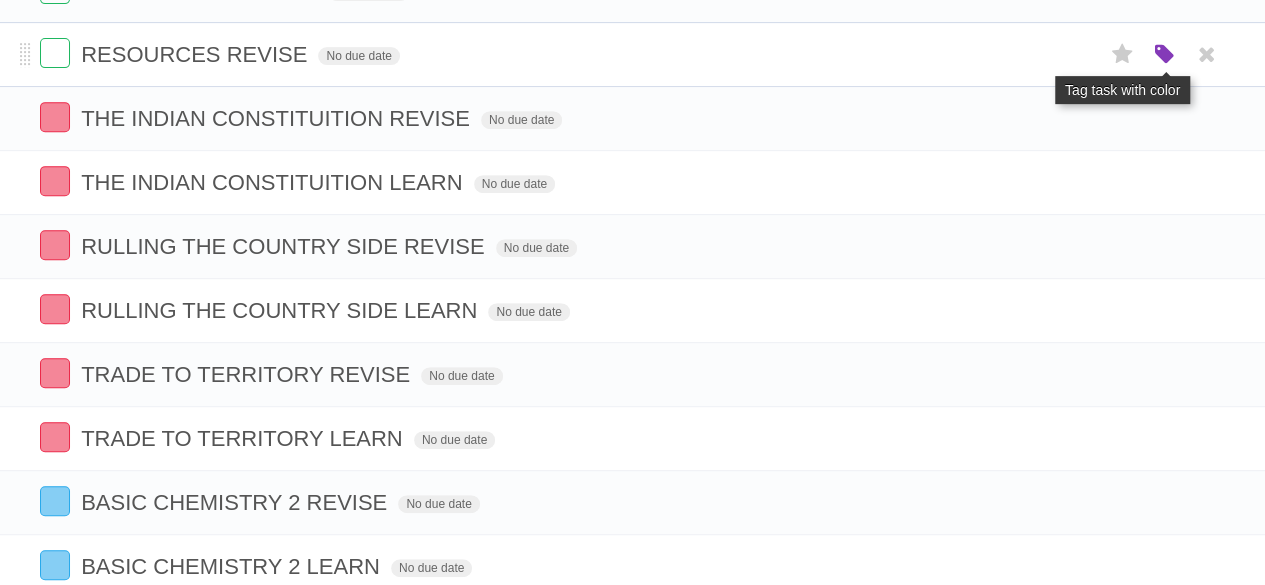click at bounding box center [1164, 55] 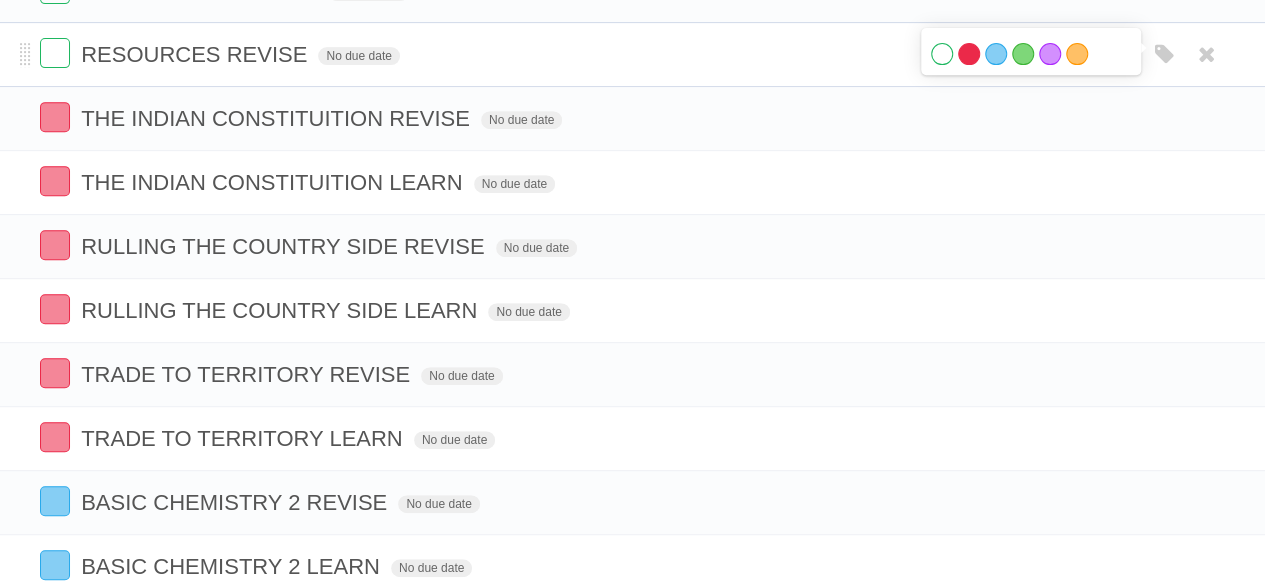 click on "Red" at bounding box center (969, 54) 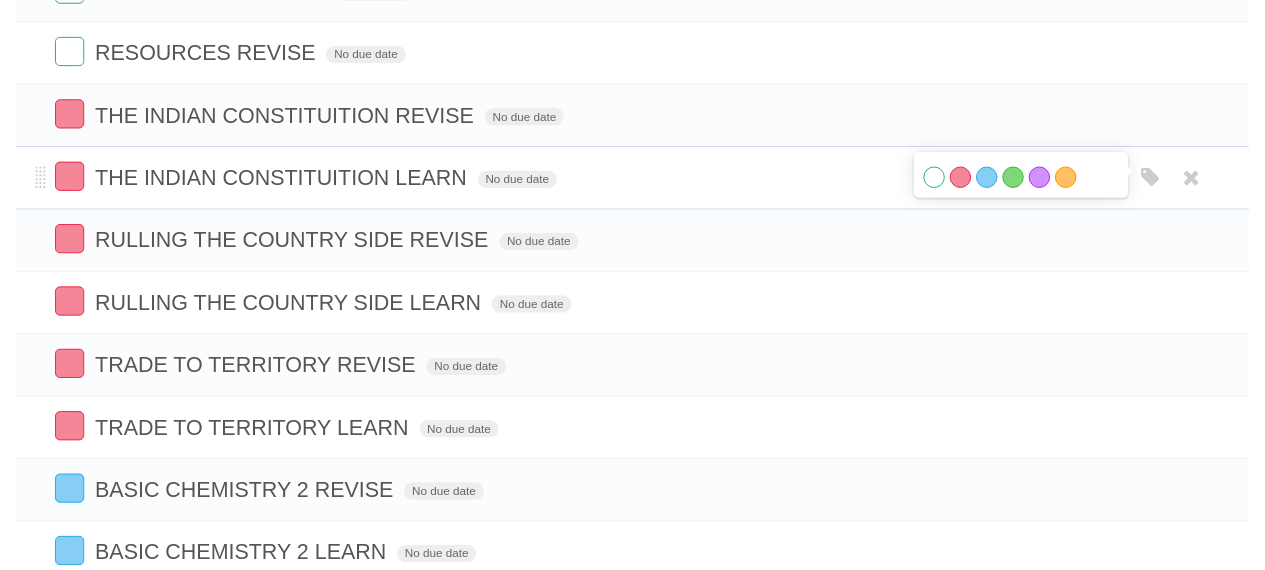 scroll, scrollTop: 300, scrollLeft: 0, axis: vertical 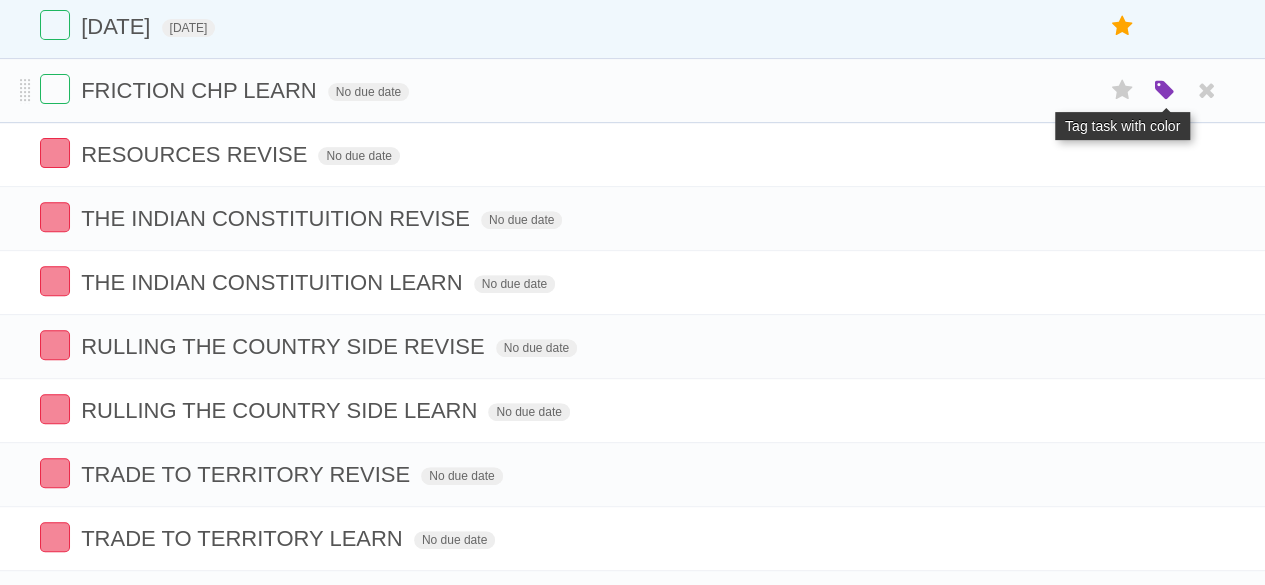 click at bounding box center [1164, 91] 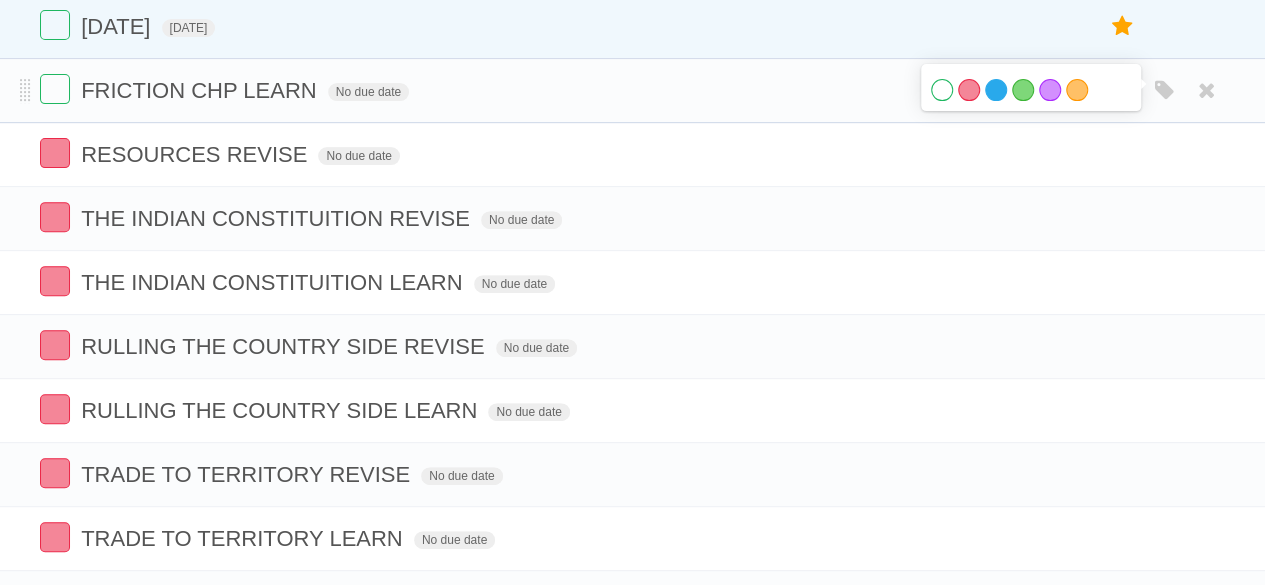 click on "Blue" at bounding box center (996, 90) 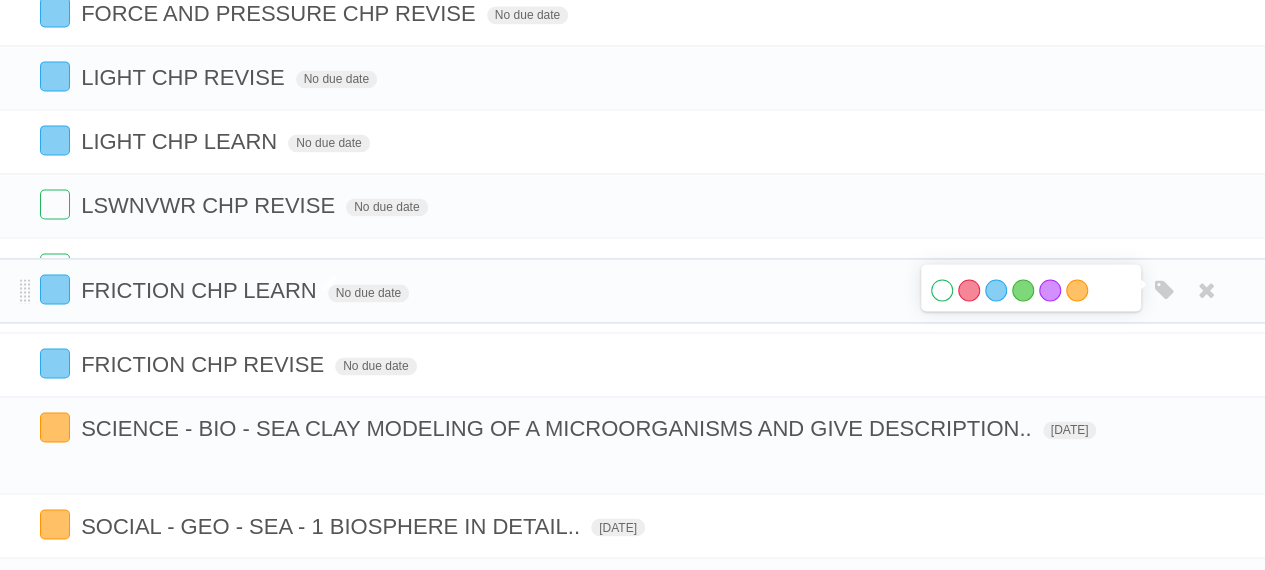 drag, startPoint x: 29, startPoint y: 91, endPoint x: 112, endPoint y: 292, distance: 217.46265 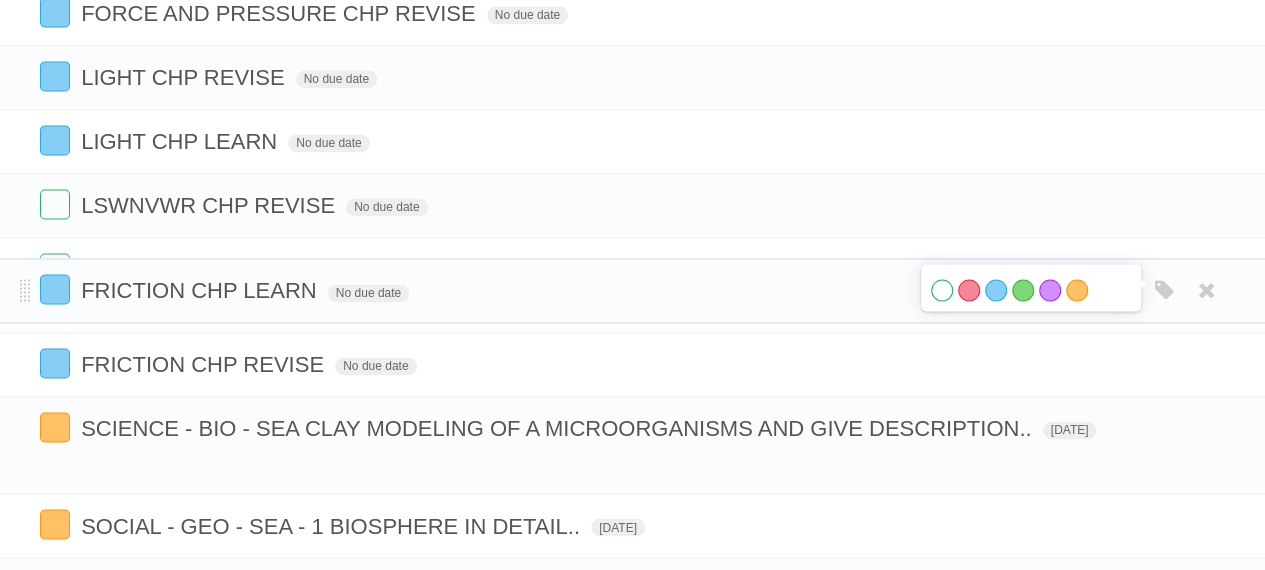 scroll, scrollTop: 1400, scrollLeft: 0, axis: vertical 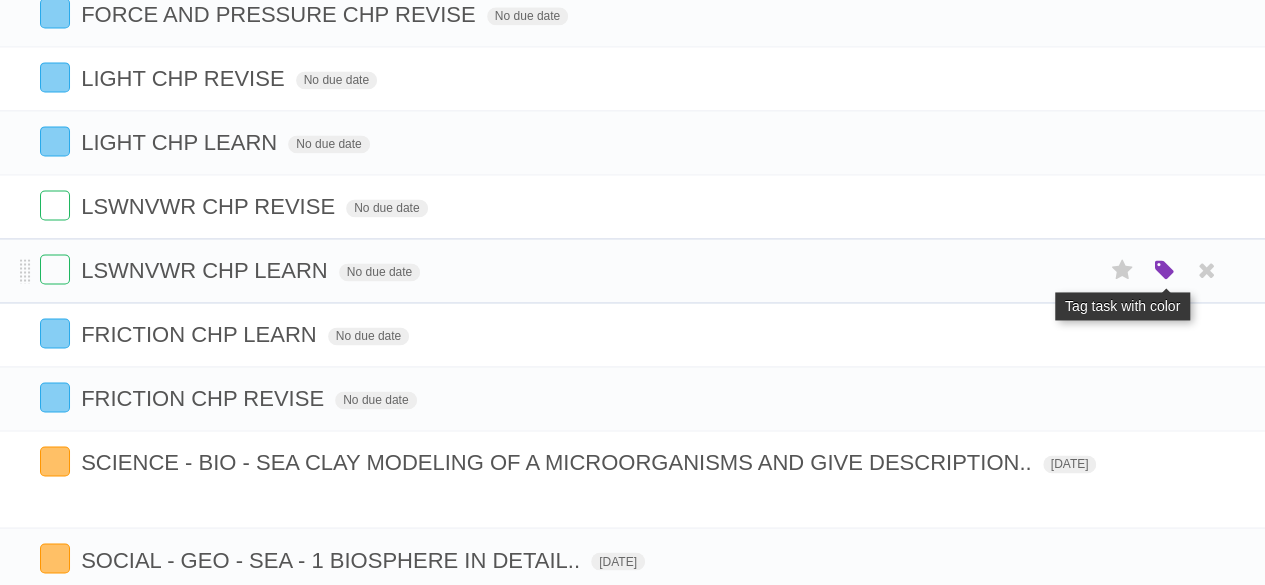 drag, startPoint x: 1126, startPoint y: 250, endPoint x: 1170, endPoint y: 254, distance: 44.181442 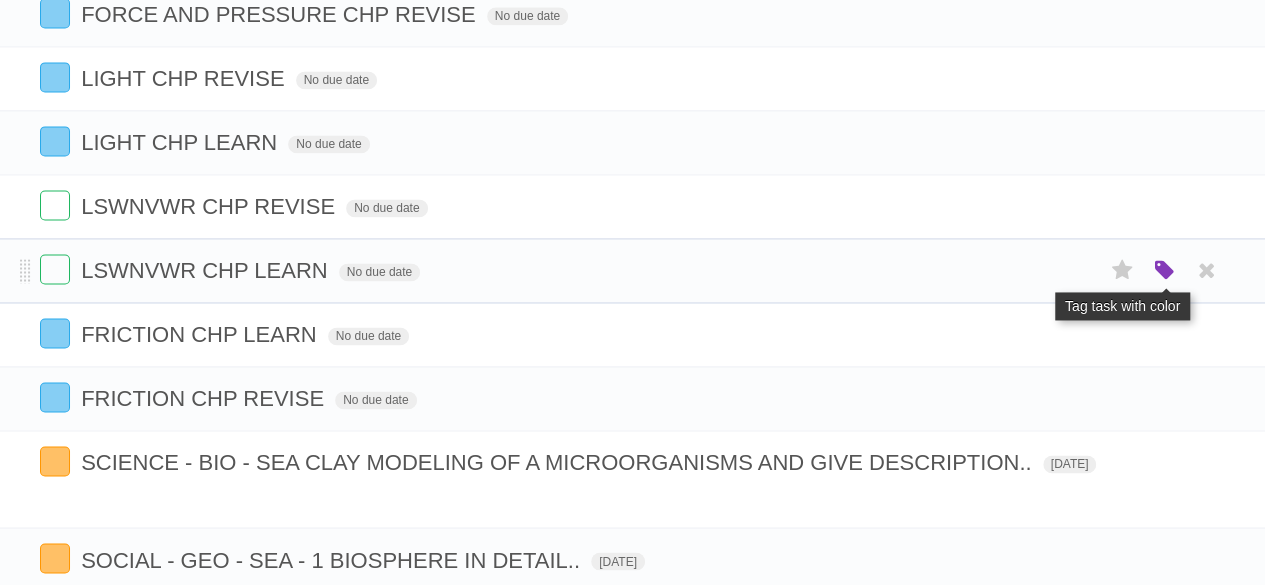 click at bounding box center [1164, 271] 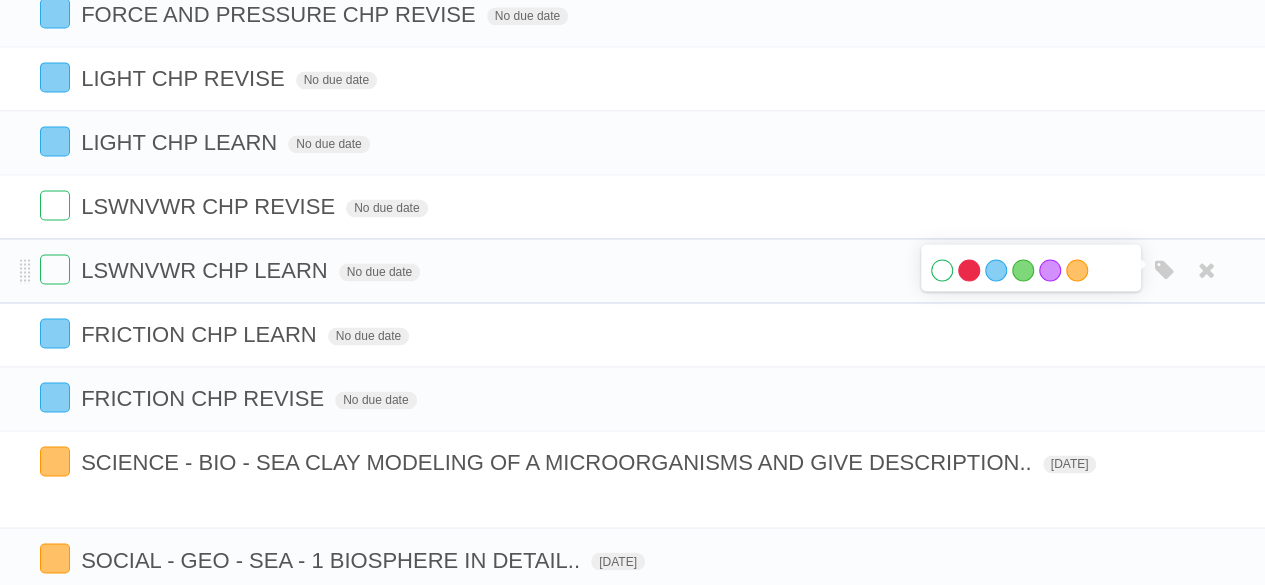 click on "Red" at bounding box center (969, 270) 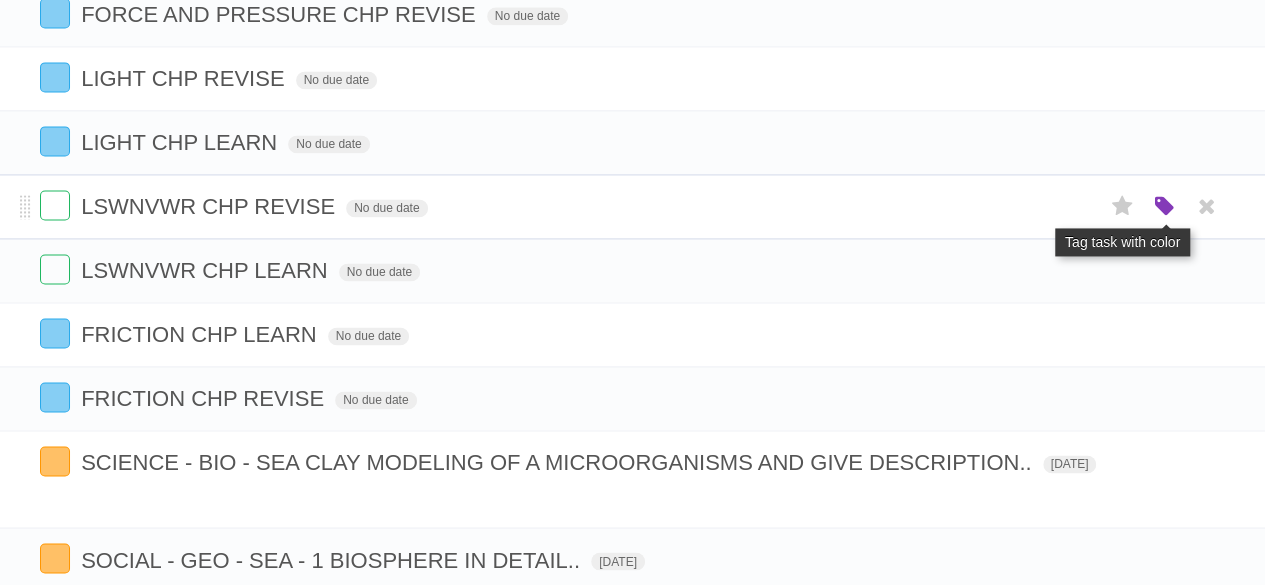 click at bounding box center [1164, 207] 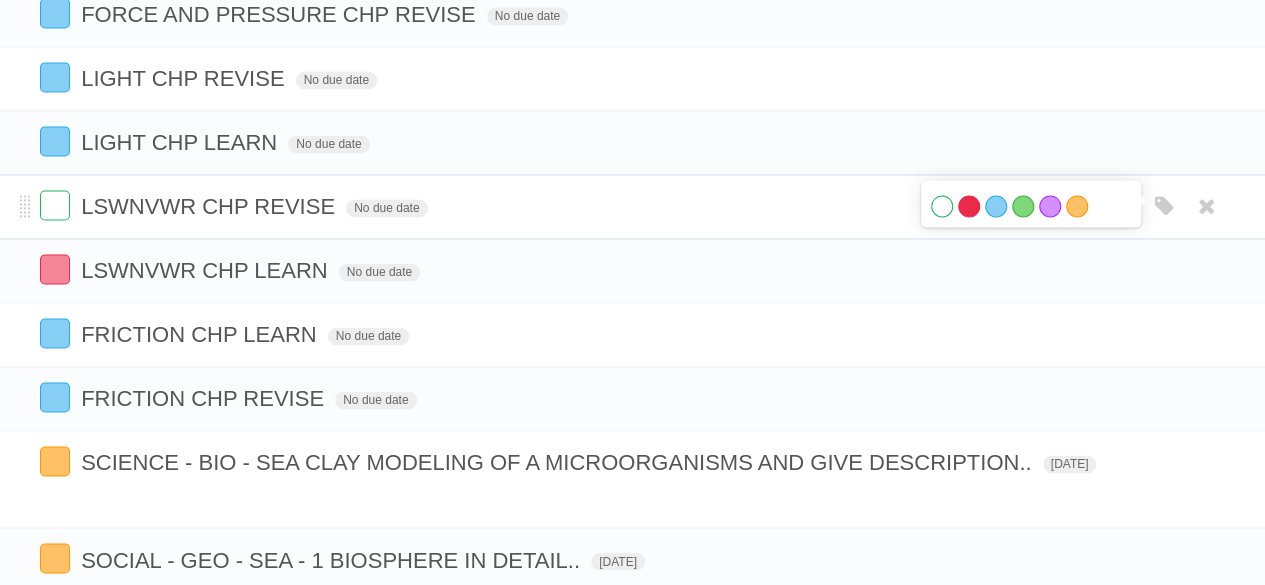 click on "Red" at bounding box center (969, 206) 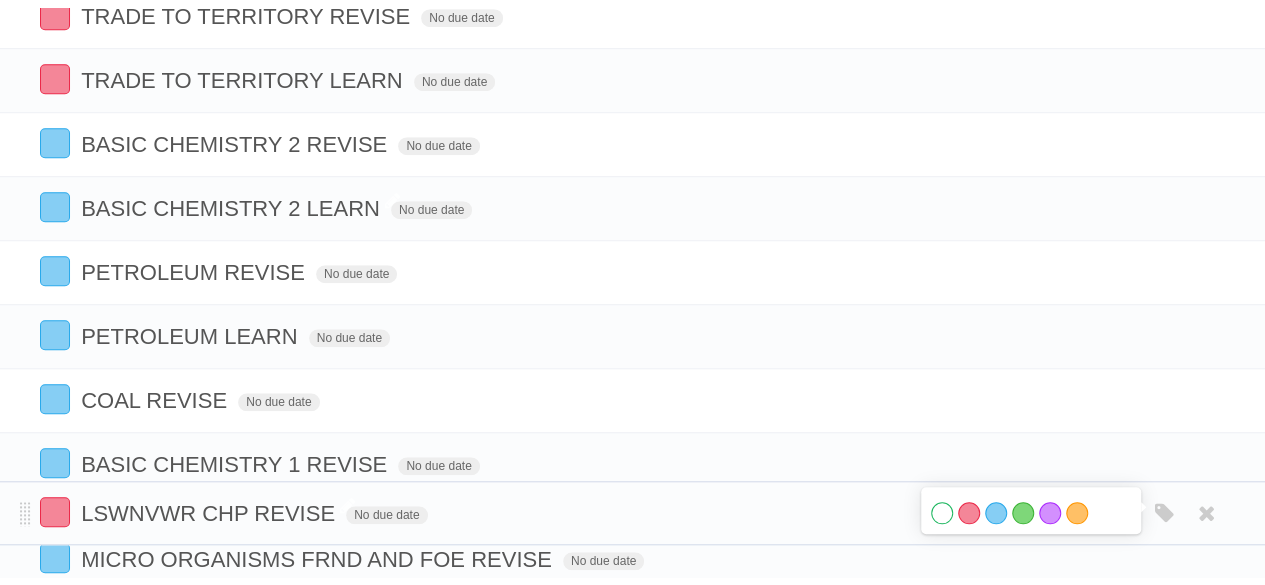 scroll, scrollTop: 700, scrollLeft: 0, axis: vertical 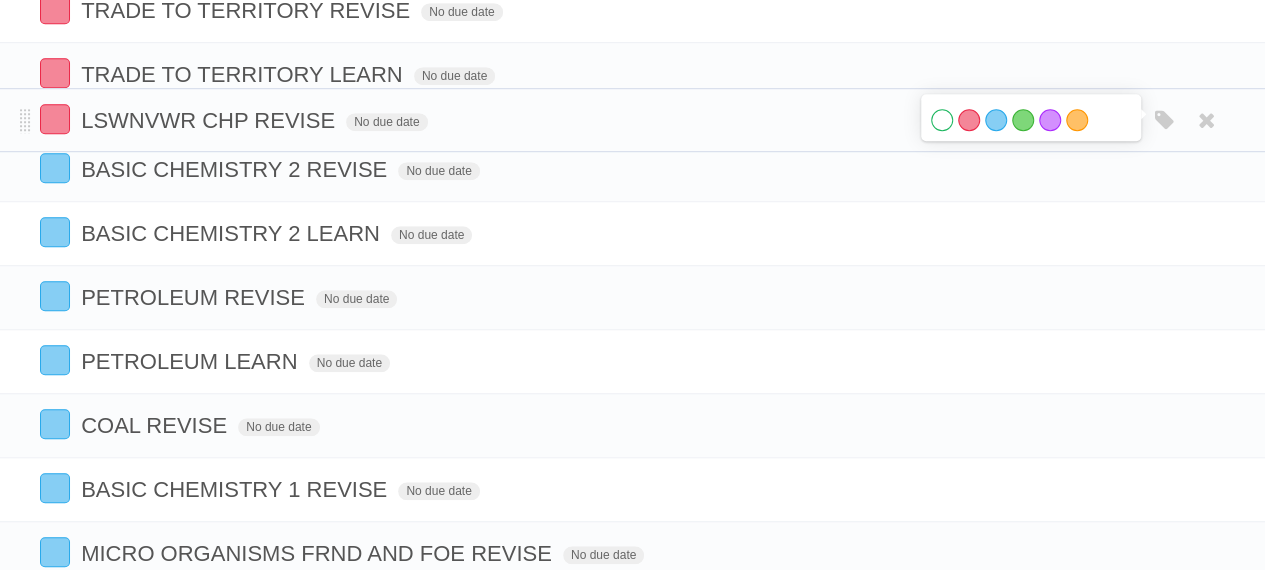drag, startPoint x: 28, startPoint y: 191, endPoint x: 163, endPoint y: 114, distance: 155.41557 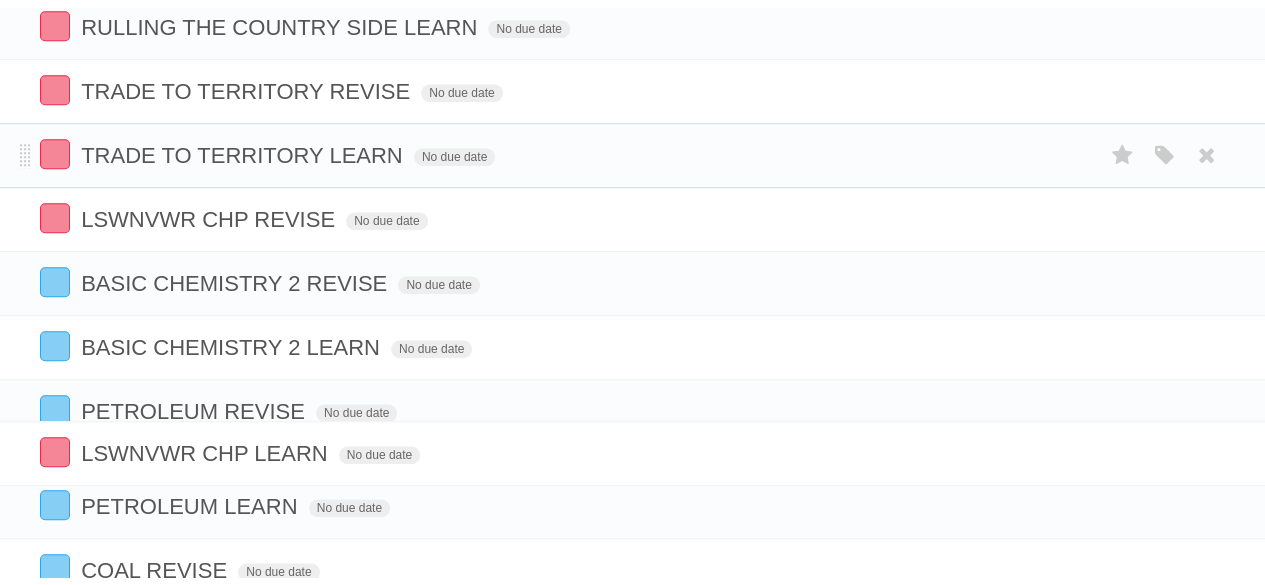 scroll, scrollTop: 600, scrollLeft: 0, axis: vertical 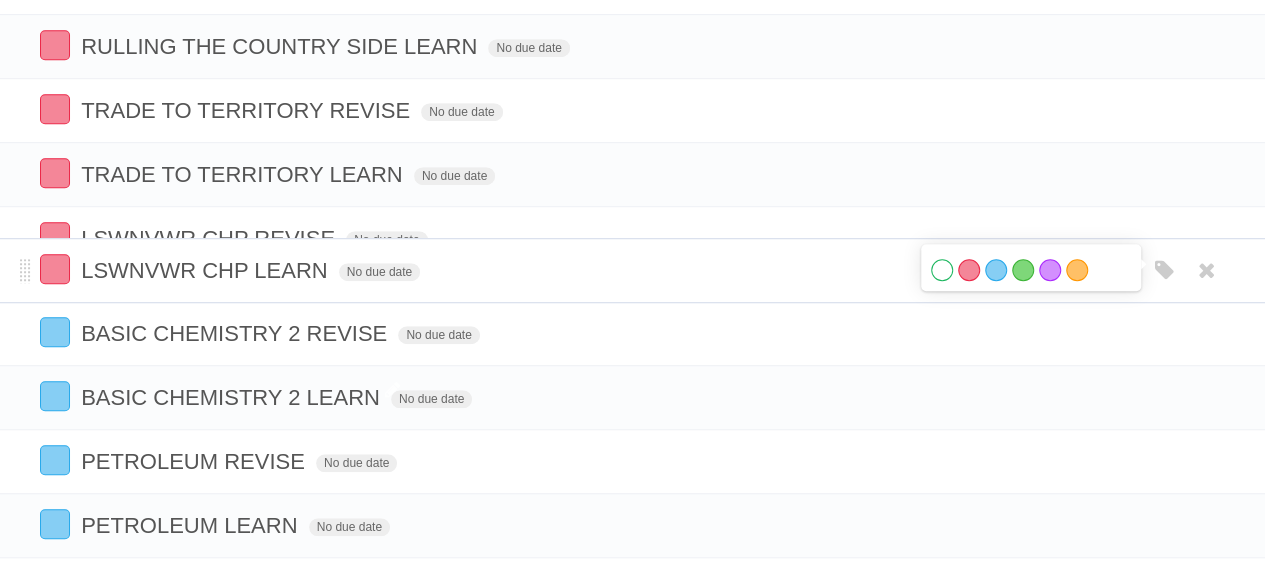 drag, startPoint x: 29, startPoint y: 353, endPoint x: 262, endPoint y: 268, distance: 248.02016 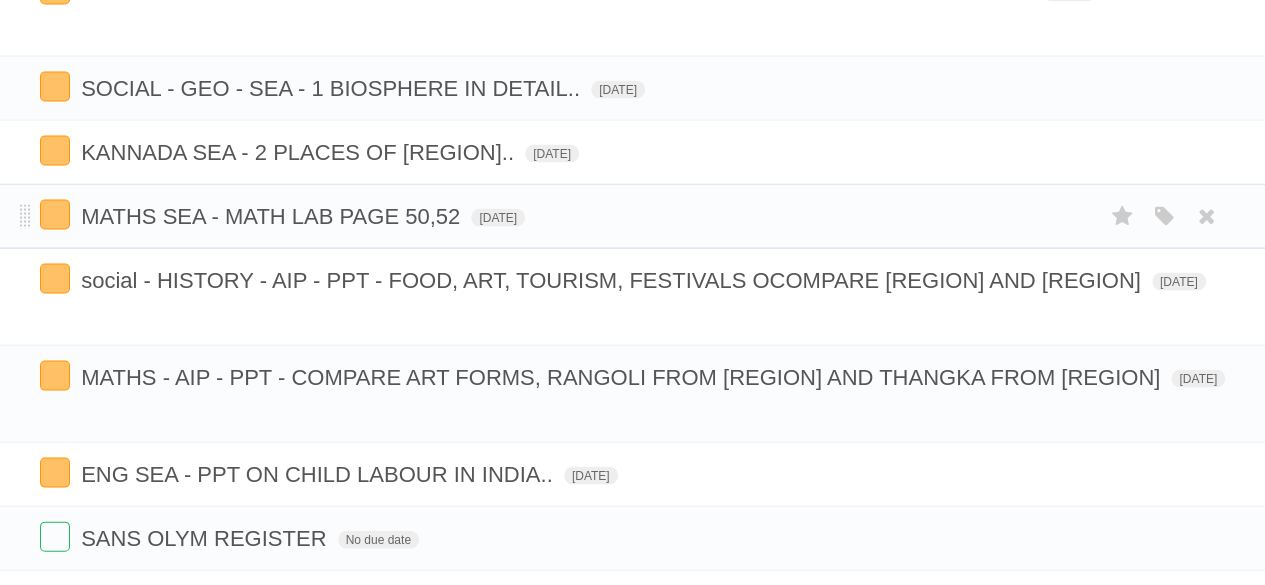 scroll, scrollTop: 2100, scrollLeft: 0, axis: vertical 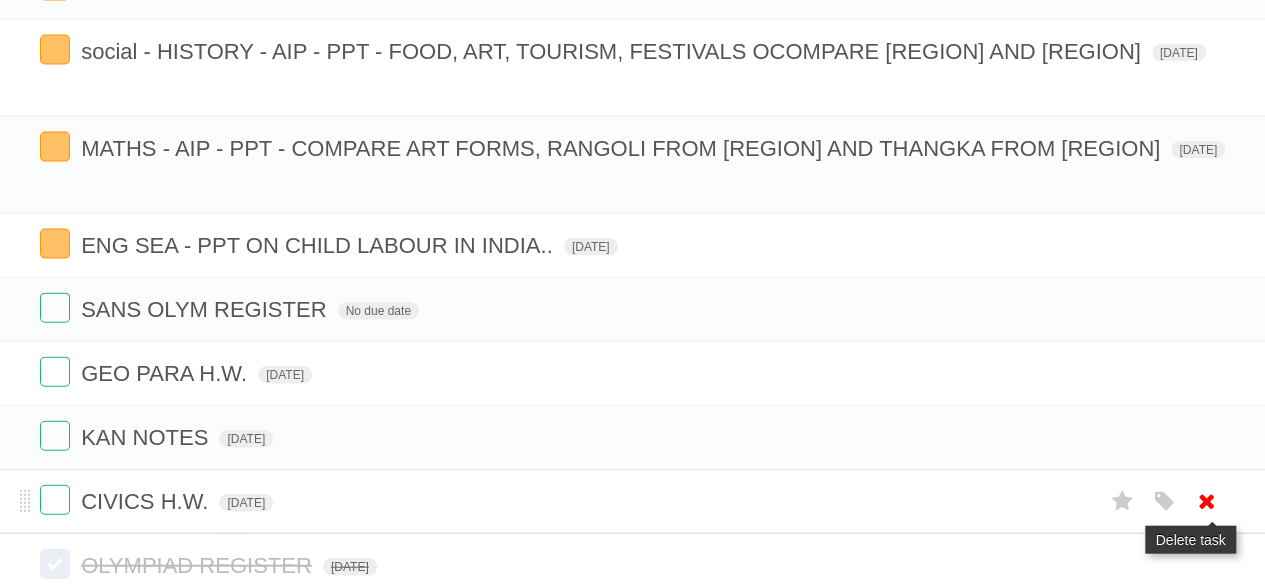 click at bounding box center [1207, 501] 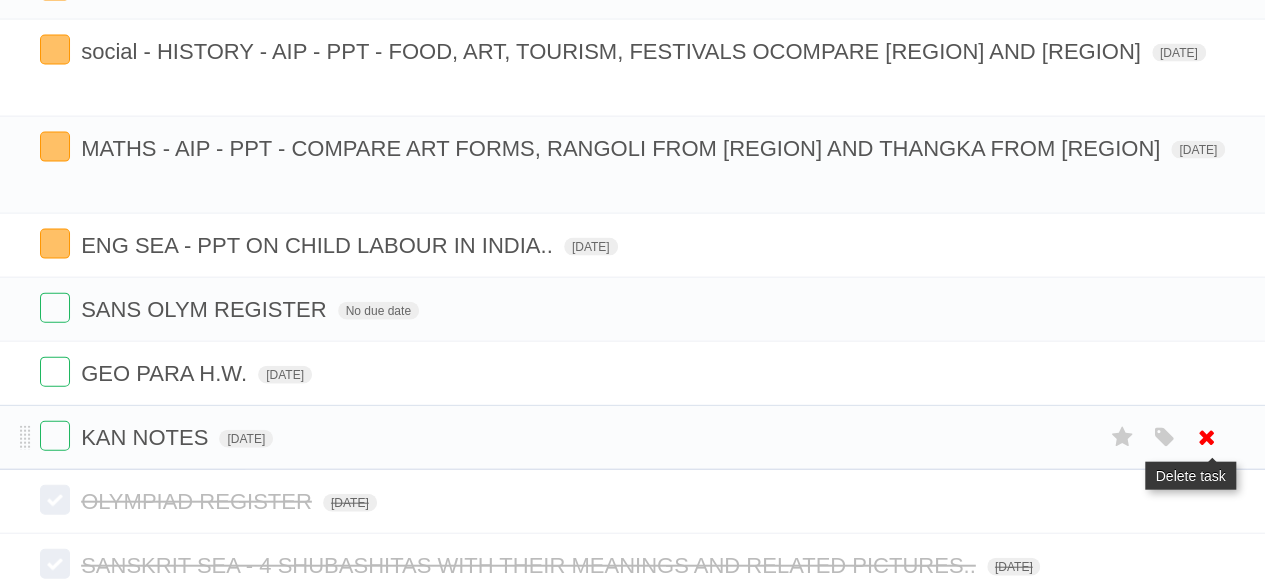 click at bounding box center [1207, 437] 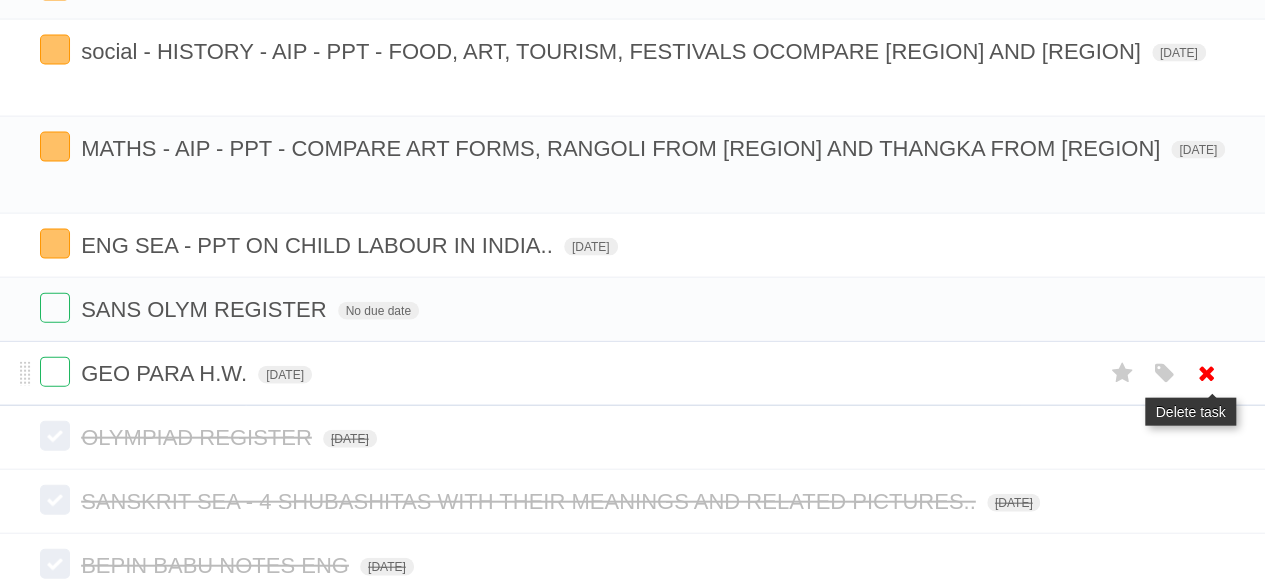 click at bounding box center (1207, 373) 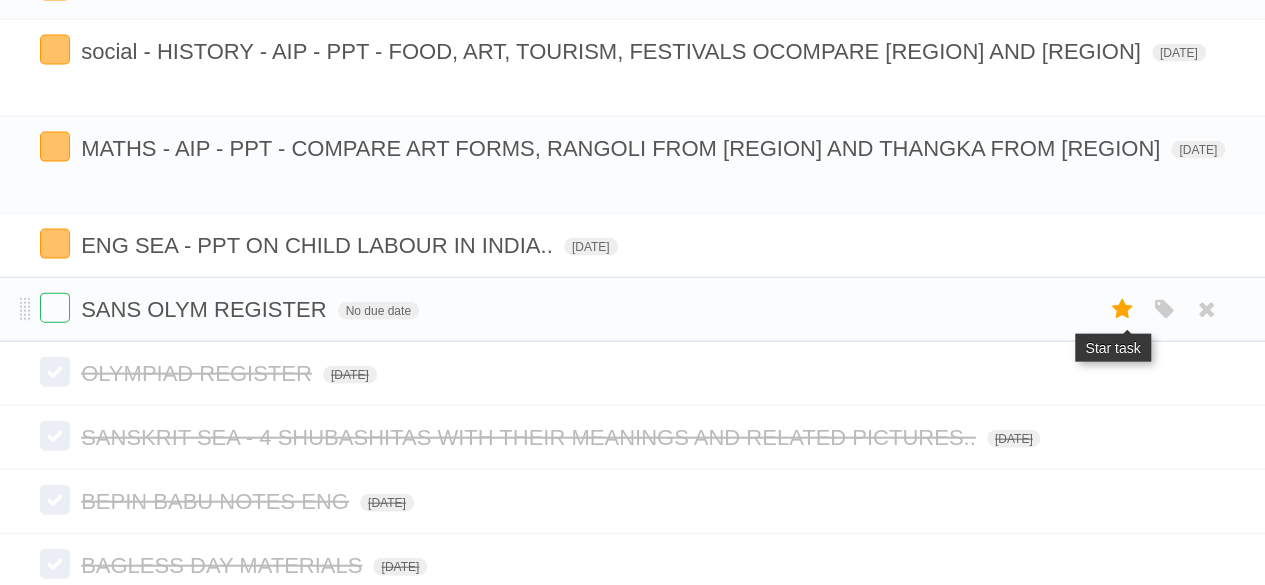 click at bounding box center (1122, 309) 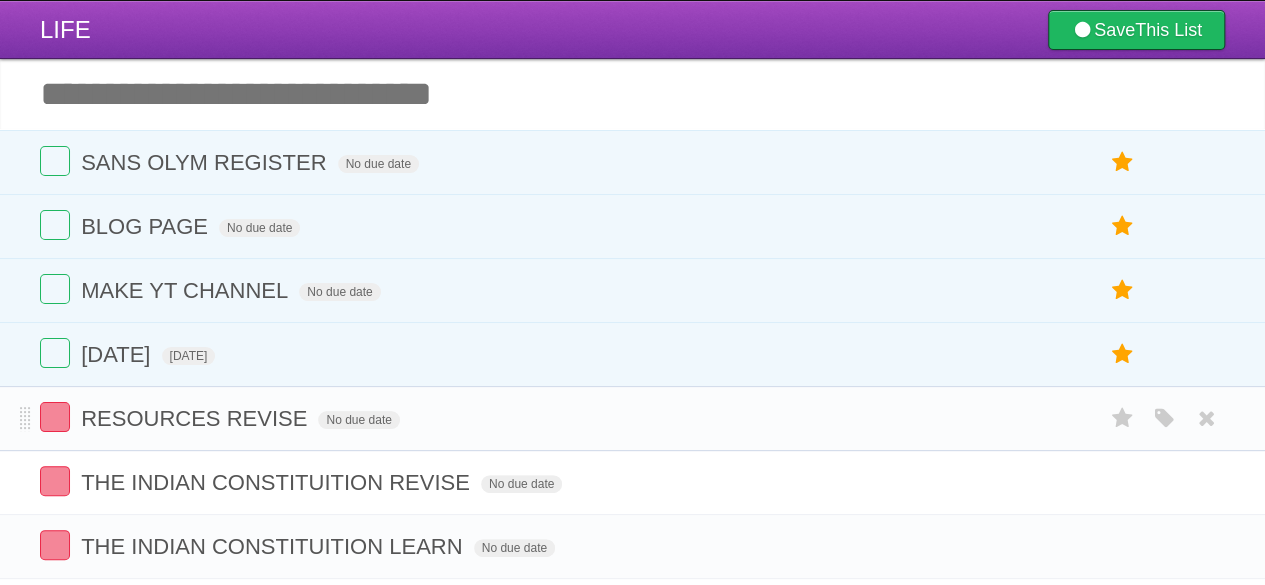 scroll, scrollTop: 0, scrollLeft: 0, axis: both 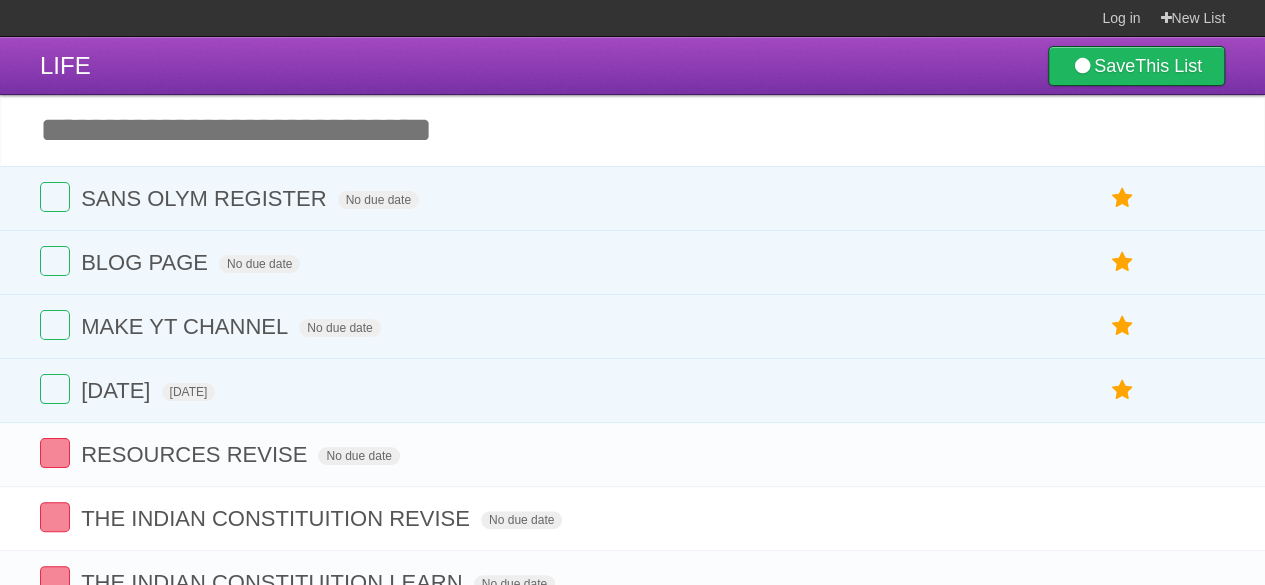 drag, startPoint x: 1198, startPoint y: 184, endPoint x: 718, endPoint y: 105, distance: 486.4576 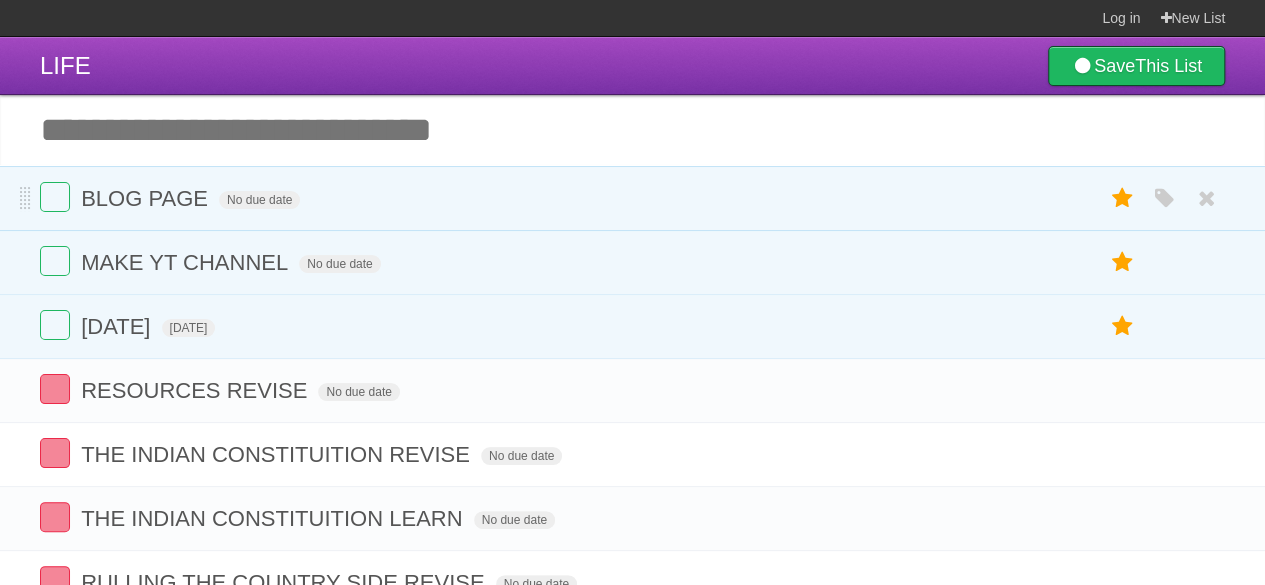 scroll, scrollTop: 300, scrollLeft: 0, axis: vertical 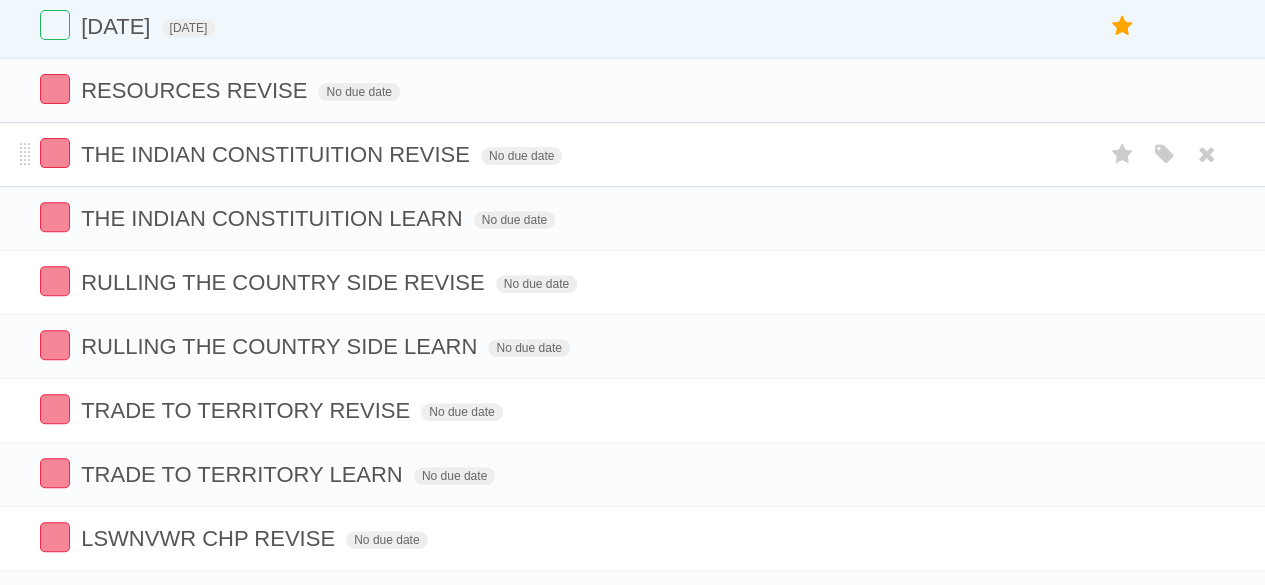 click on "THE INDIAN CONSTITUITION REVISE" at bounding box center (278, 154) 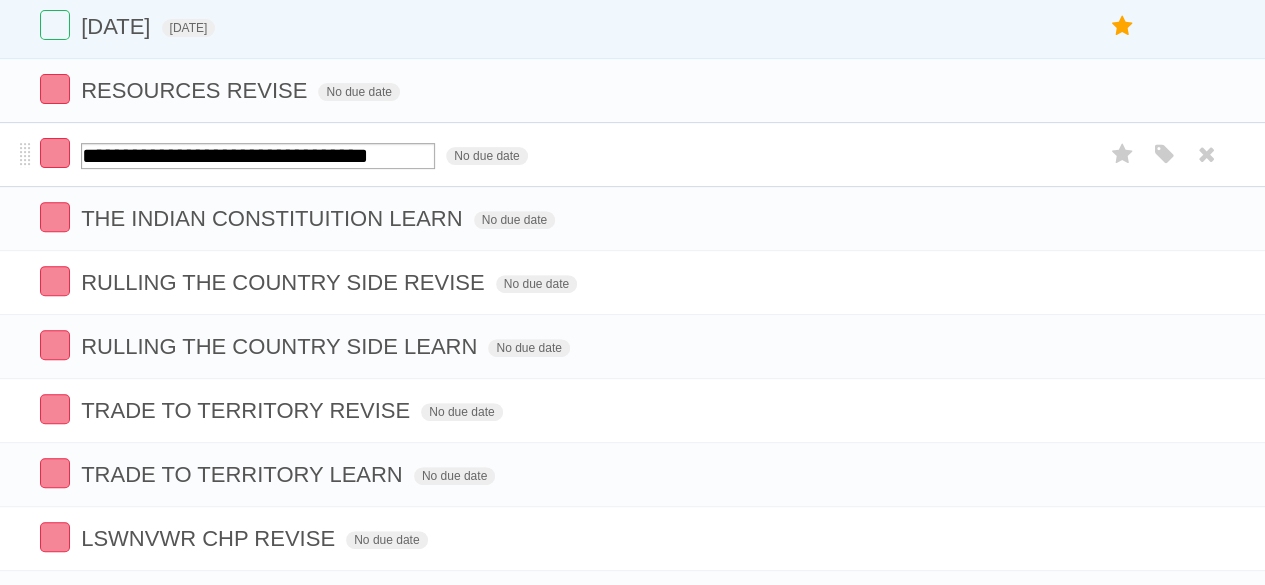 click on "**********" at bounding box center [258, 156] 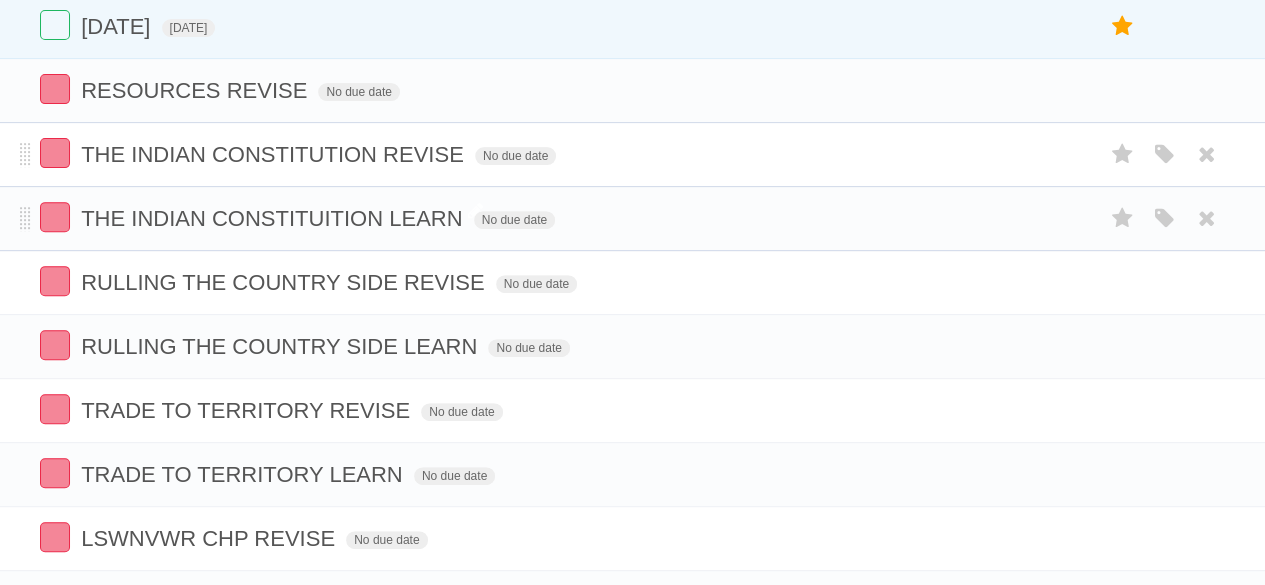 click on "THE INDIAN CONSTITUITION LEARN" at bounding box center (274, 218) 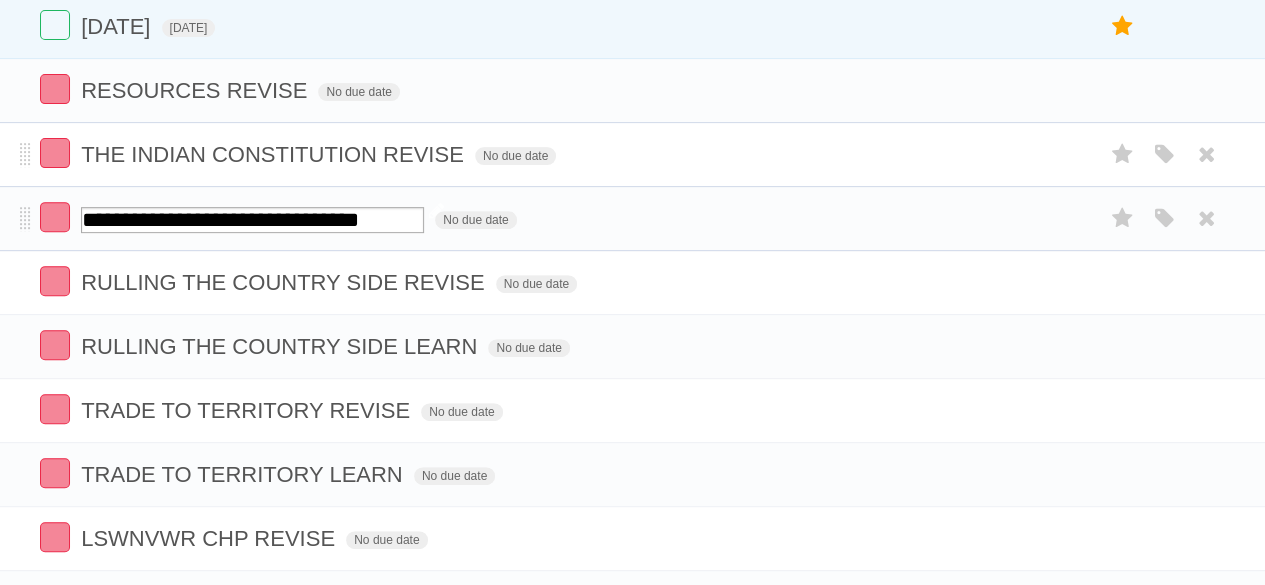 click on "**********" at bounding box center [252, 220] 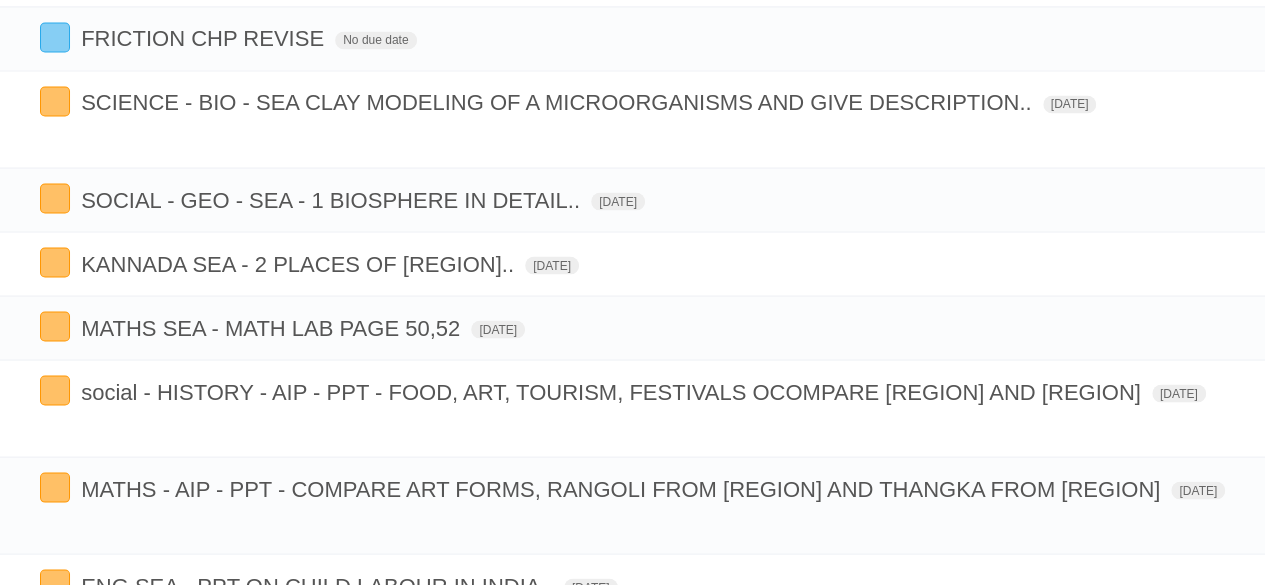 scroll, scrollTop: 1800, scrollLeft: 0, axis: vertical 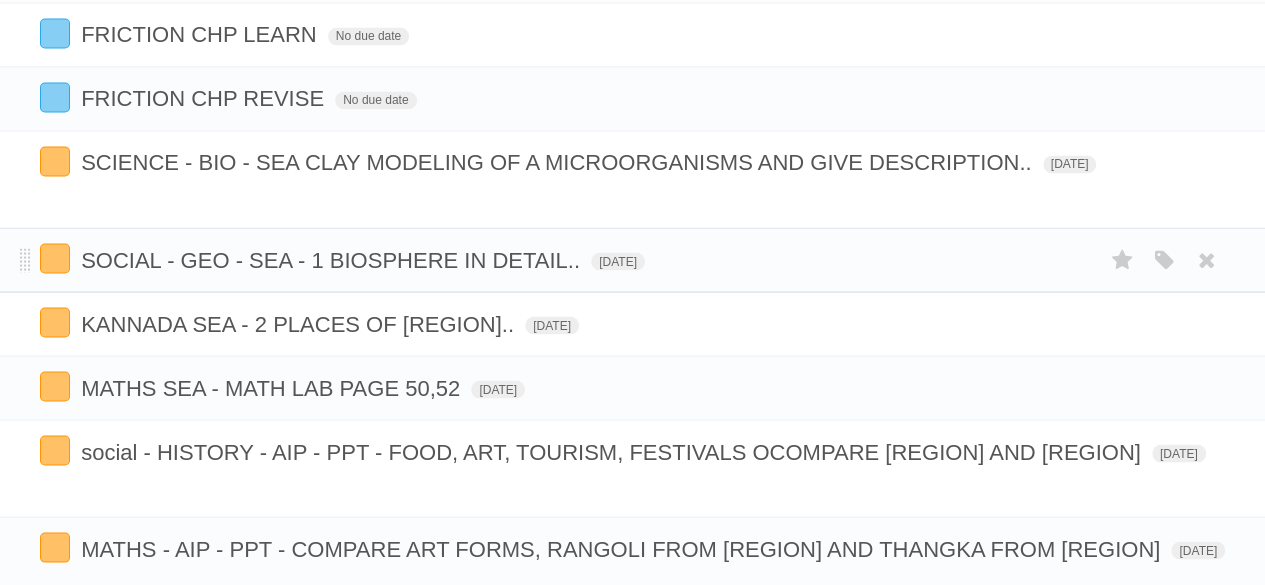 click on "[SOCIAL] - [GEO] - [SEA] - 1 [BIOSPHERE] IN DETAIL..
[DATE]
[COLOR]
[COLOR]
[COLOR]
[COLOR]
[COLOR]
[COLOR]" at bounding box center (632, 259) 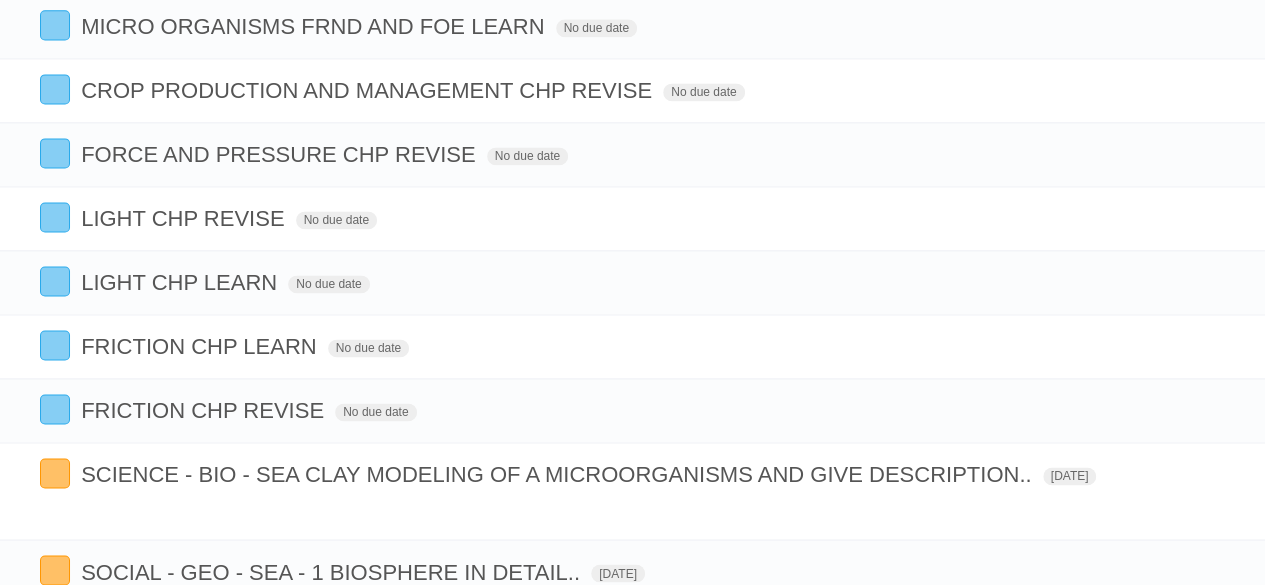 scroll, scrollTop: 1200, scrollLeft: 0, axis: vertical 